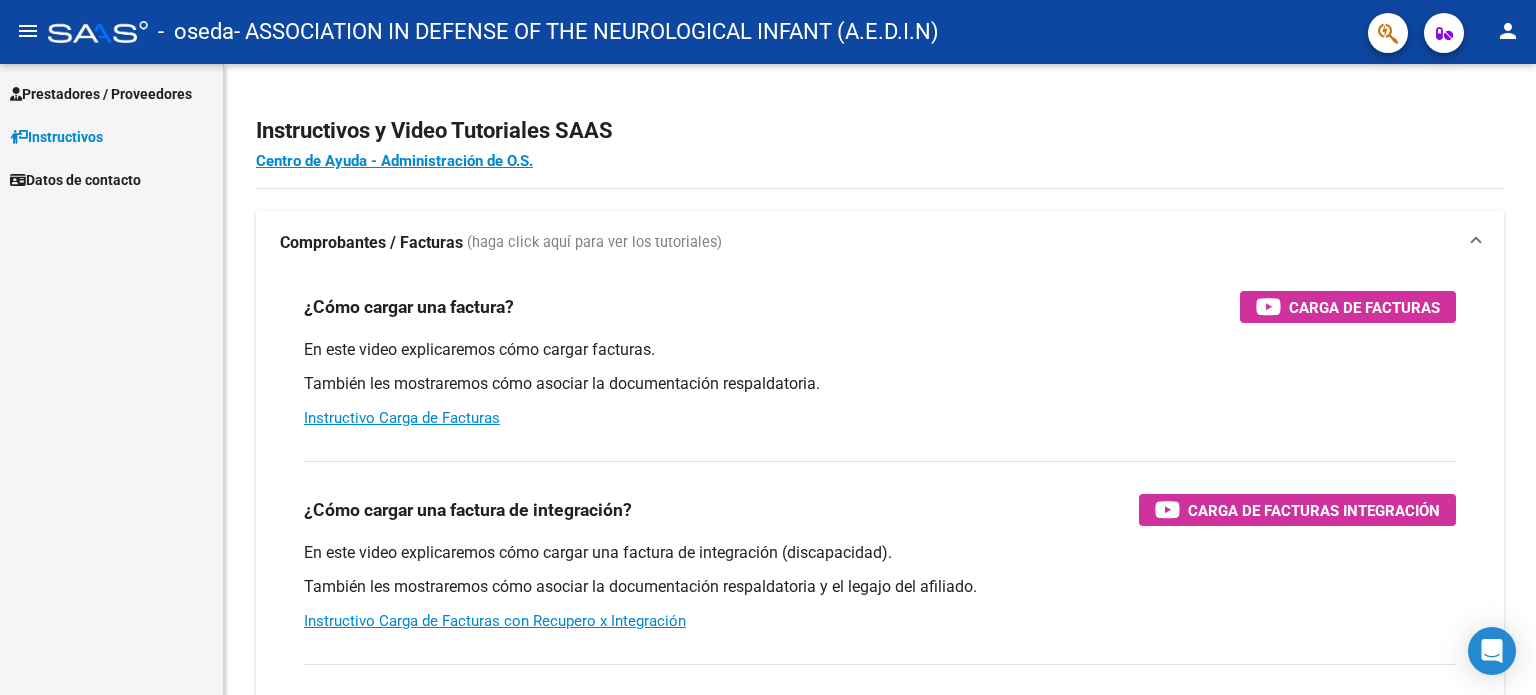 scroll, scrollTop: 0, scrollLeft: 0, axis: both 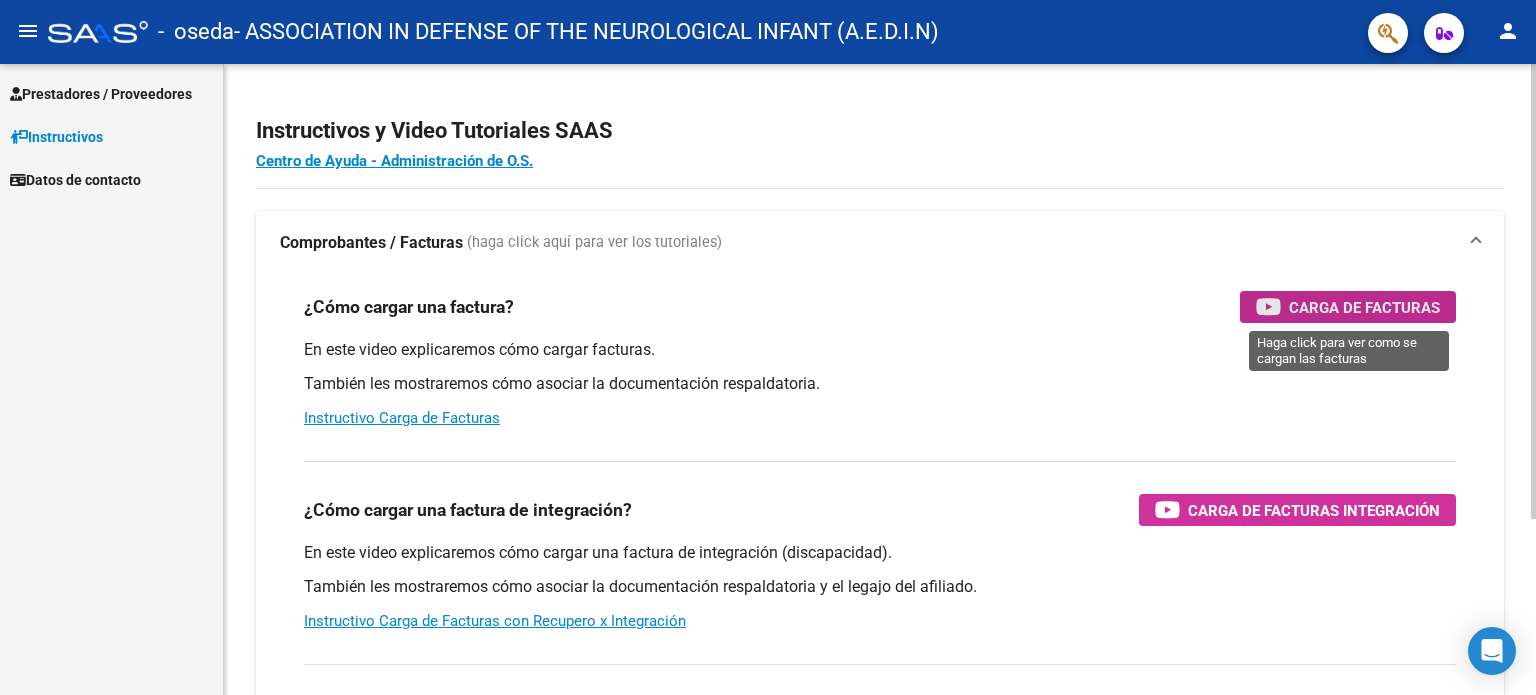 click on "Carga de Facturas" at bounding box center (1364, 307) 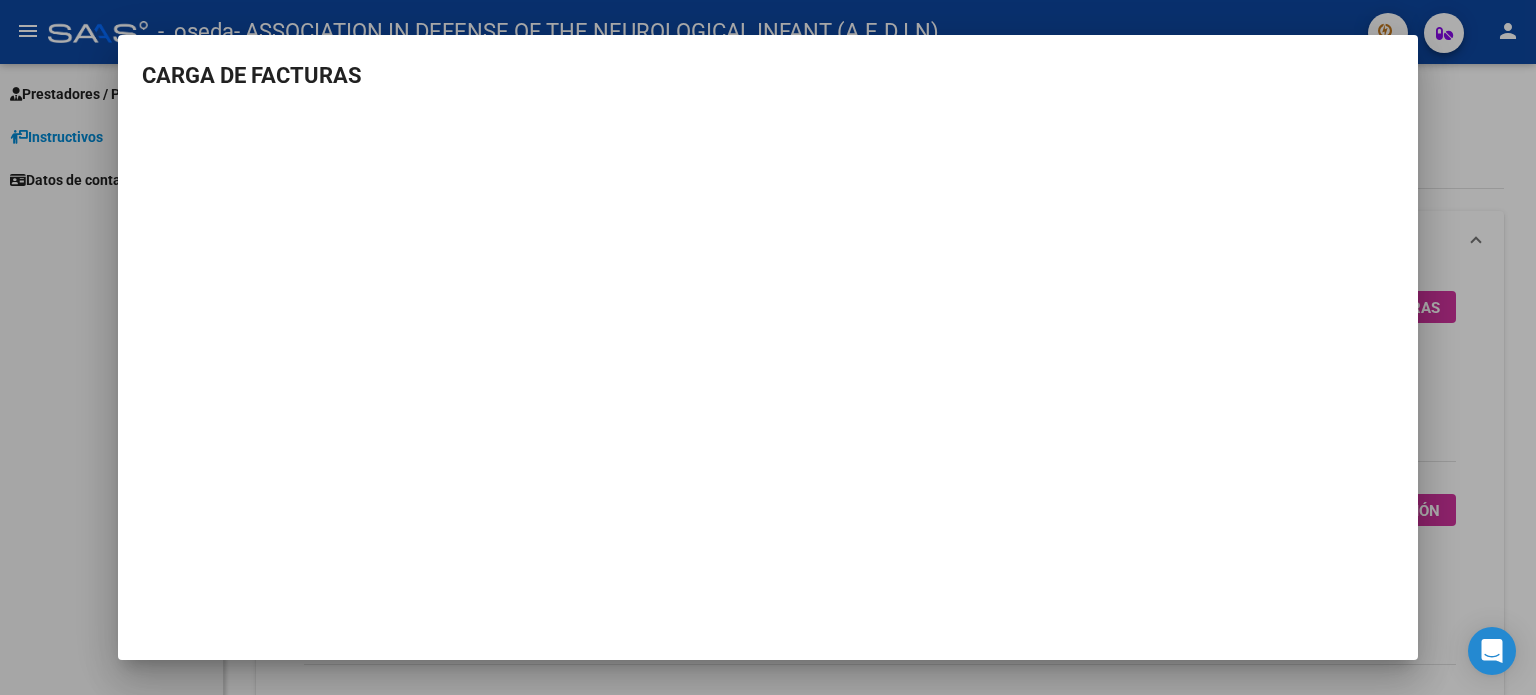 click at bounding box center [768, 347] 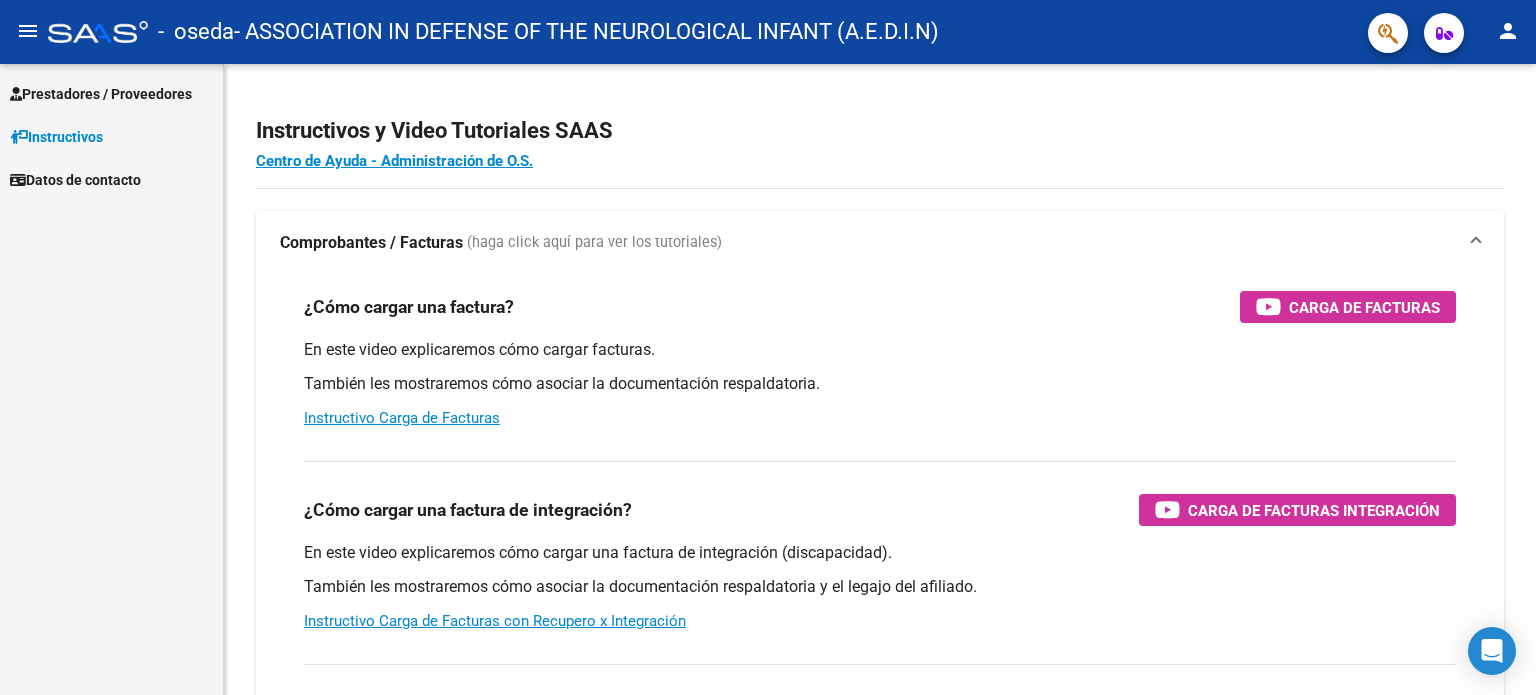 click on "Prestadores / Proveedores" at bounding box center [101, 94] 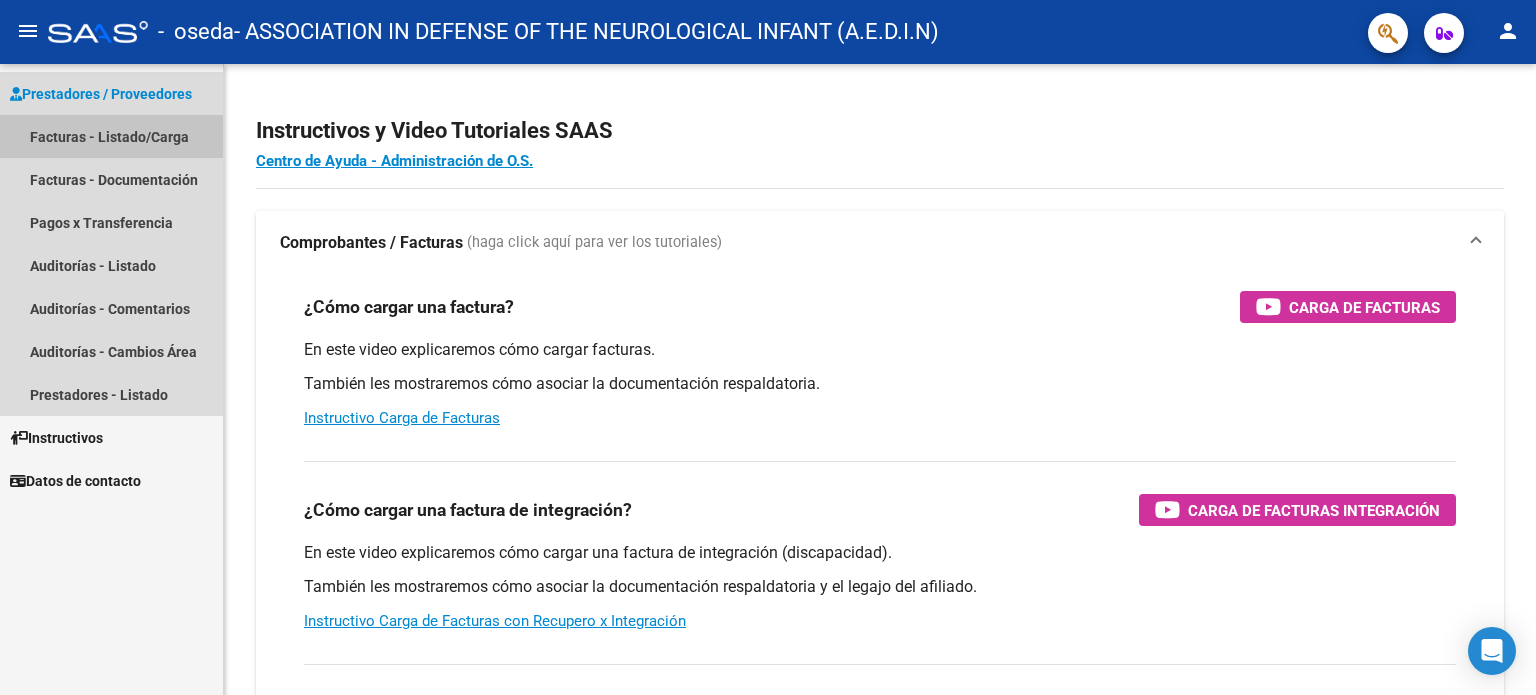 click on "Facturas - Listado/Carga" at bounding box center [111, 136] 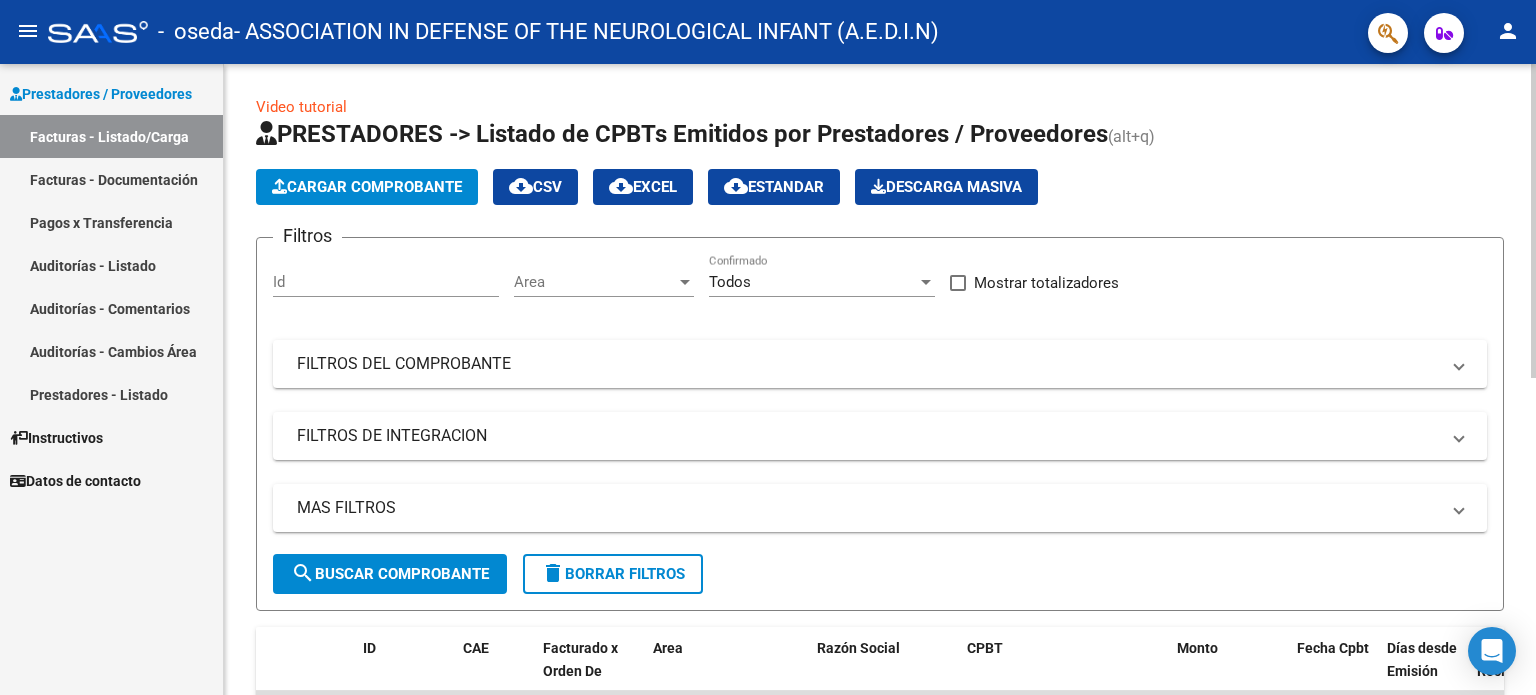 click on "Cargar Comprobante" 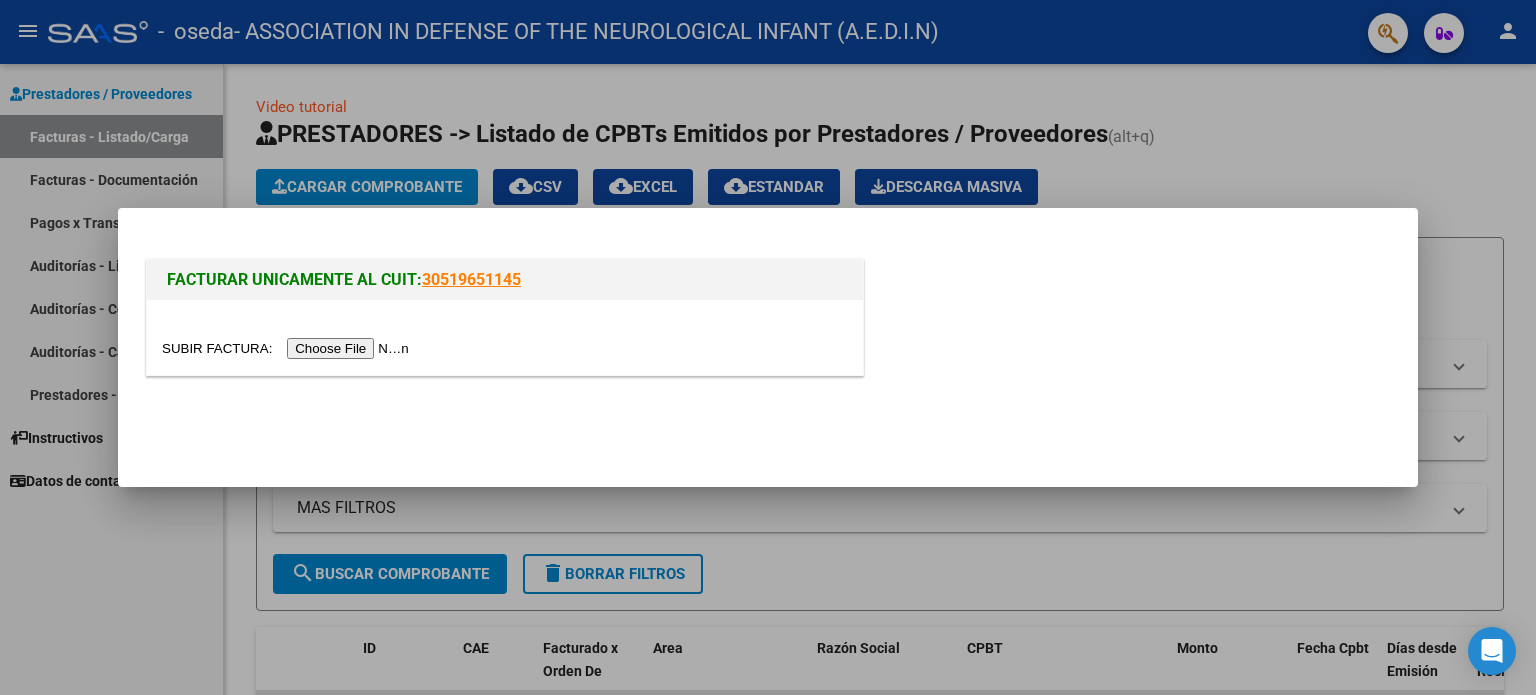 click at bounding box center [288, 348] 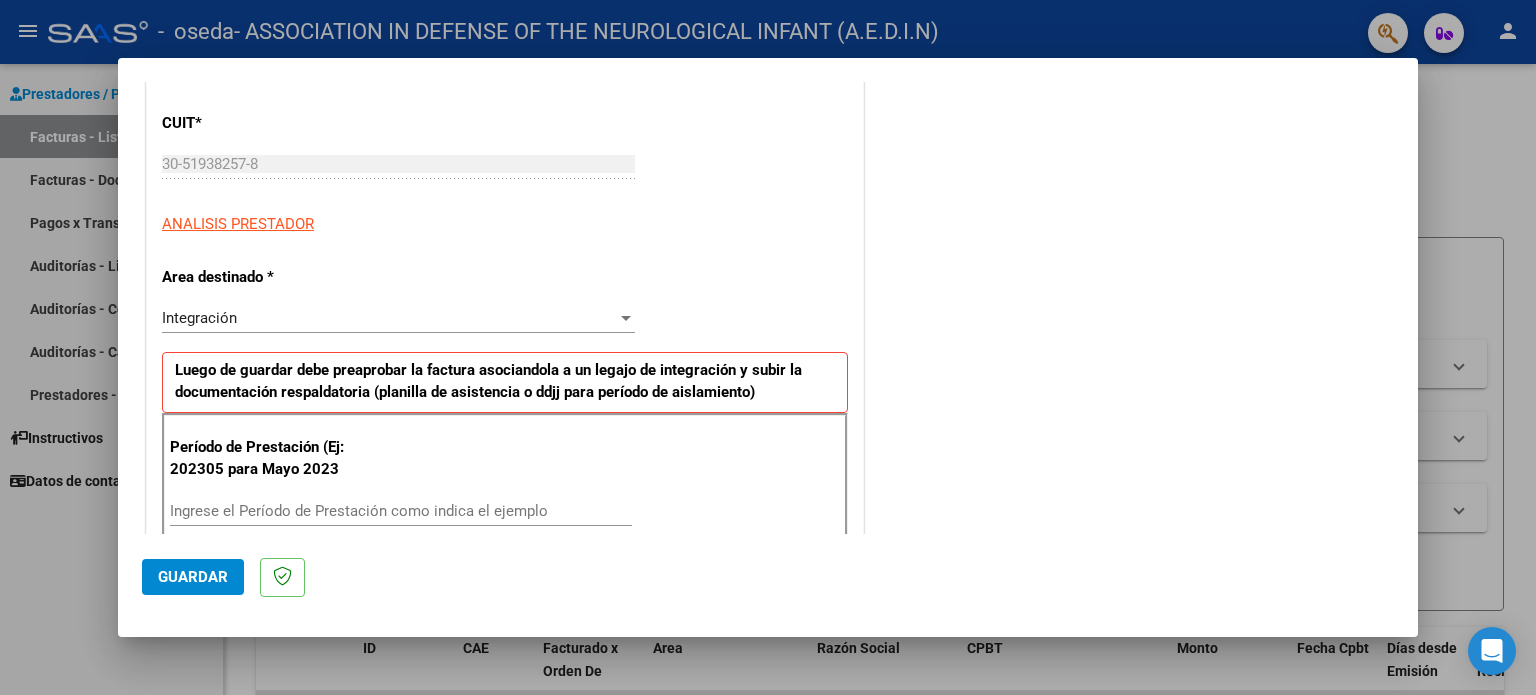 scroll, scrollTop: 300, scrollLeft: 0, axis: vertical 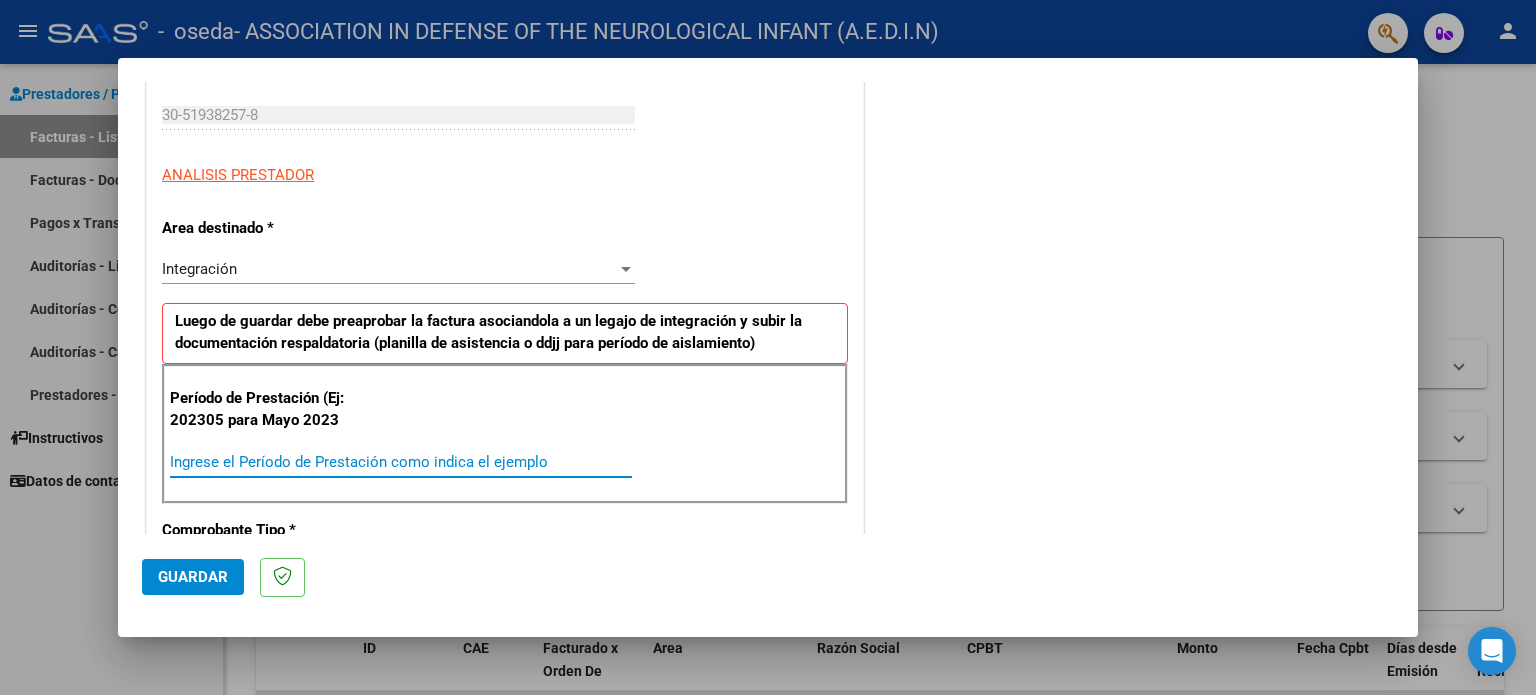 click on "Ingrese el Período de Prestación como indica el ejemplo" at bounding box center (401, 462) 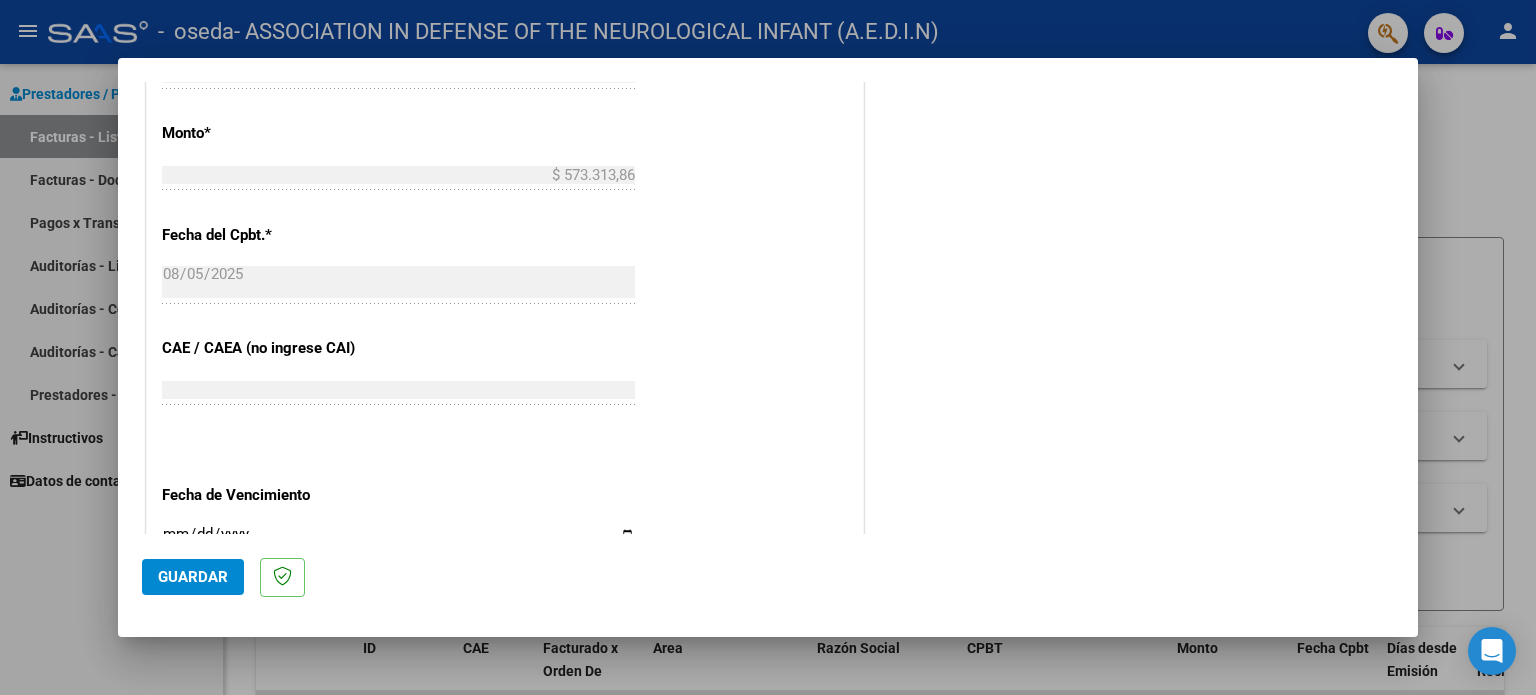 scroll, scrollTop: 1100, scrollLeft: 0, axis: vertical 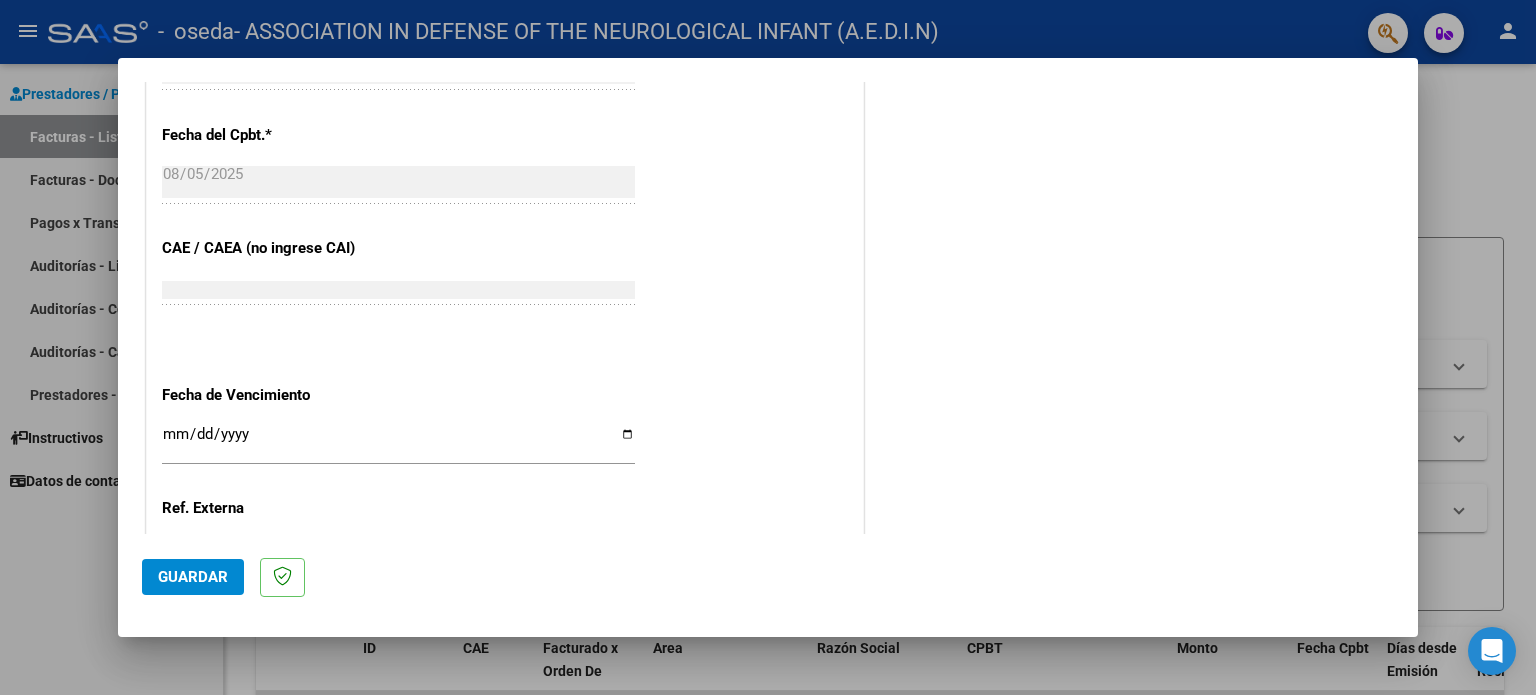 type on "202507" 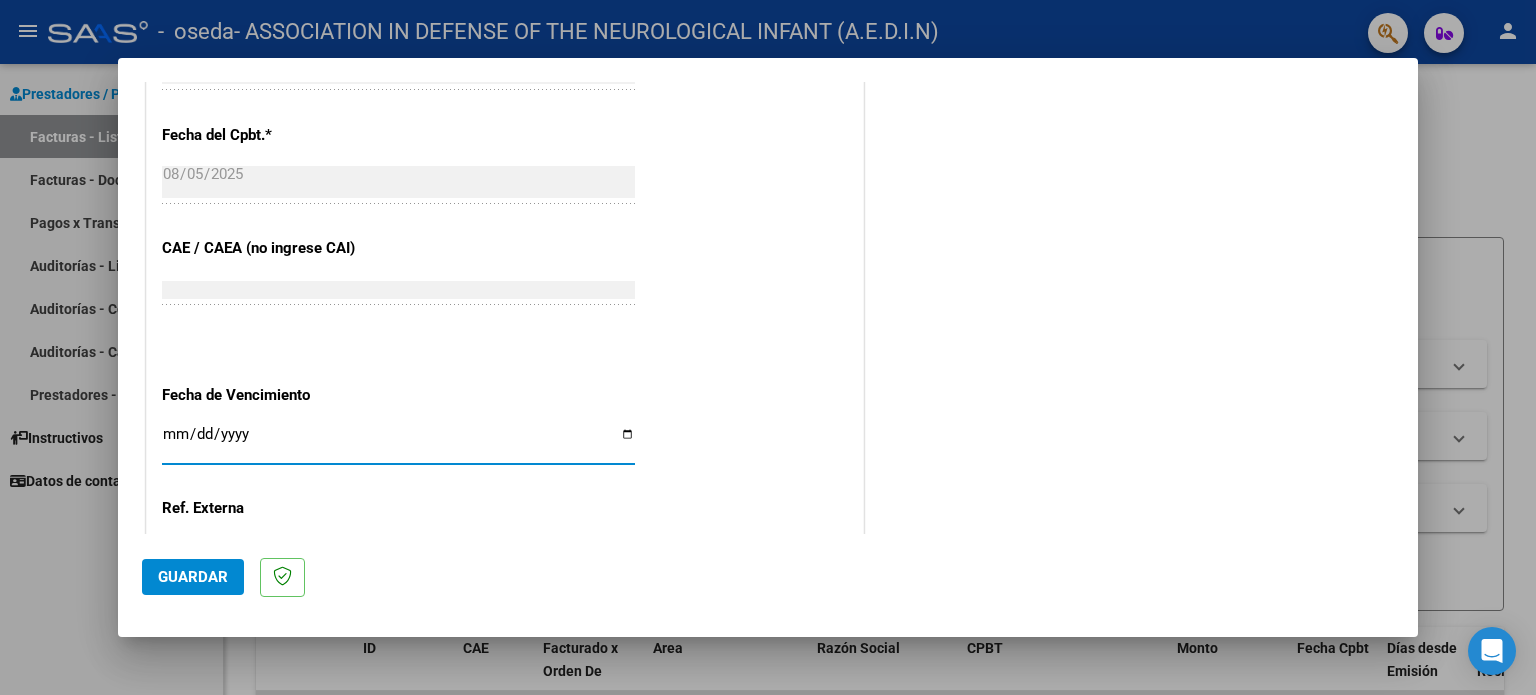 click on "Ingresar la fecha" at bounding box center (398, 442) 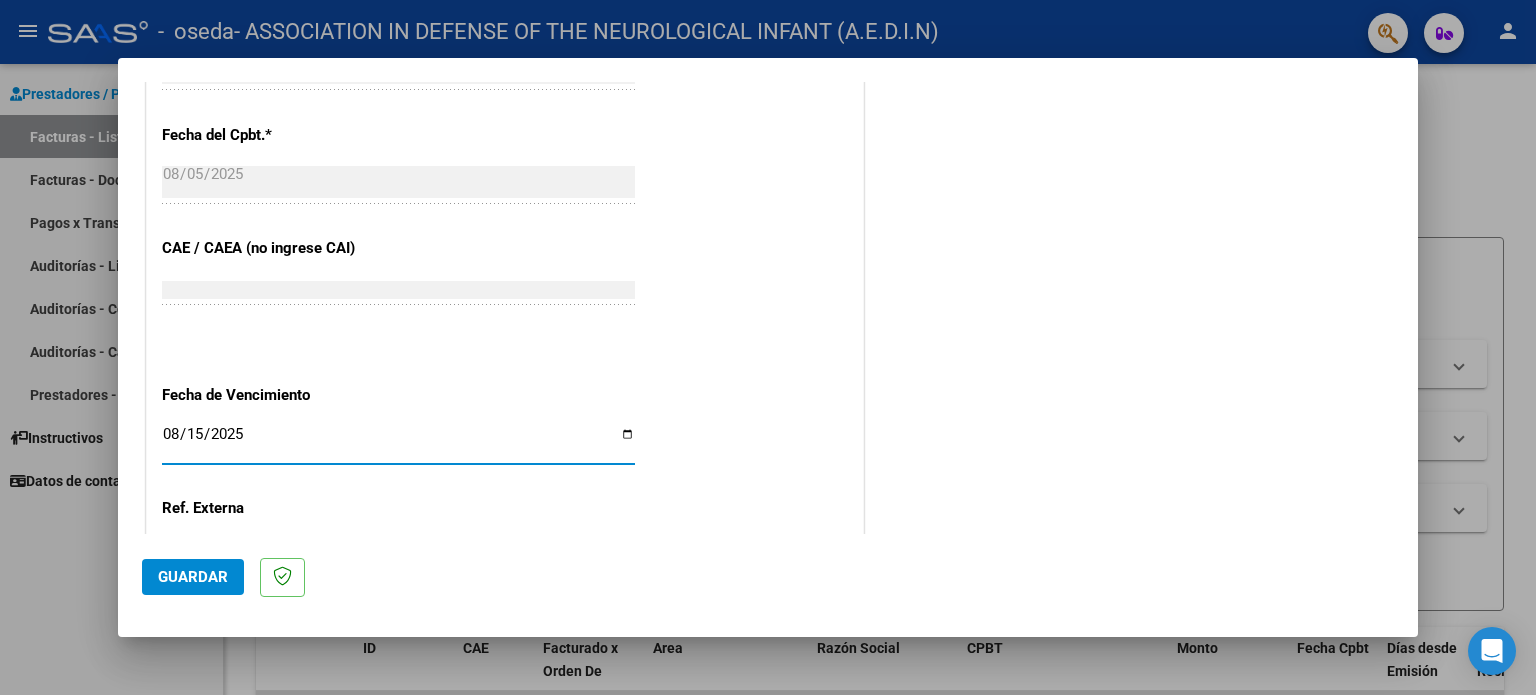 type on "2025-08-15" 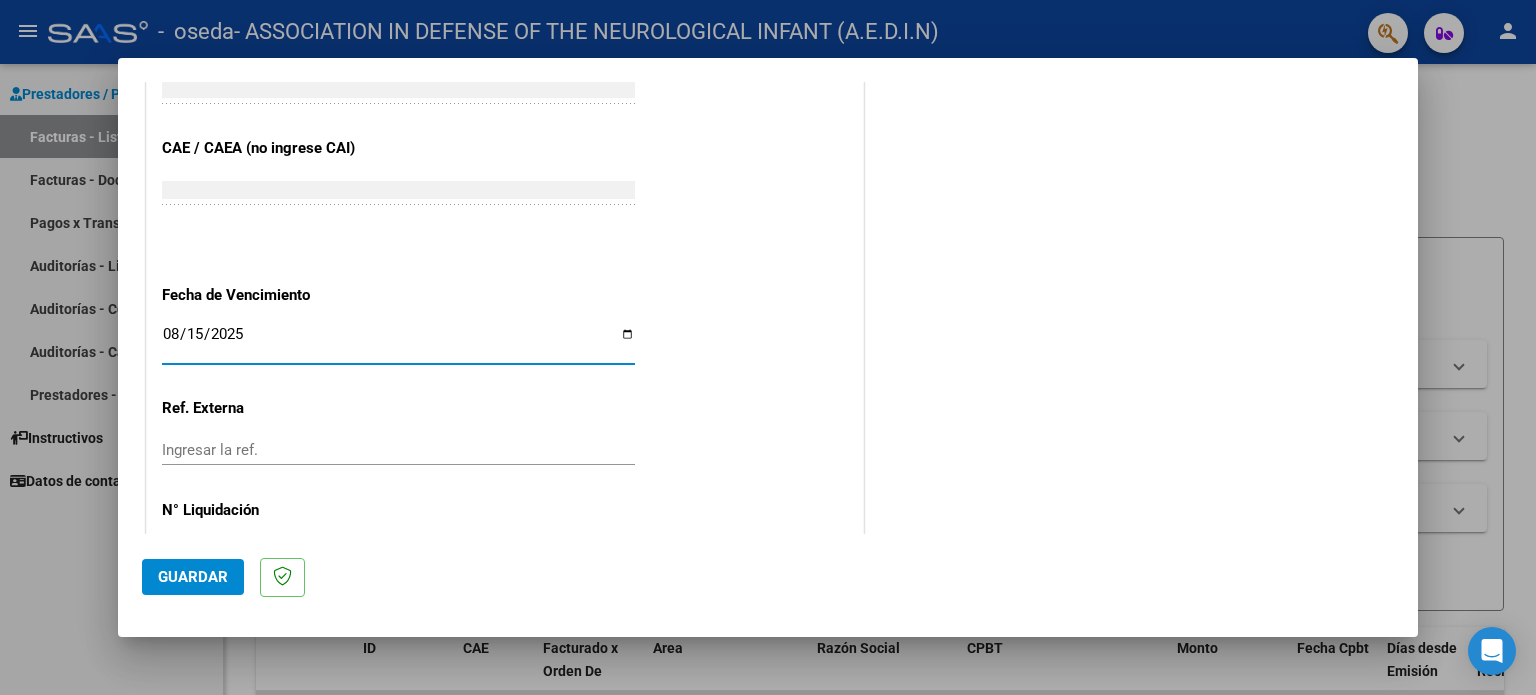 scroll, scrollTop: 1268, scrollLeft: 0, axis: vertical 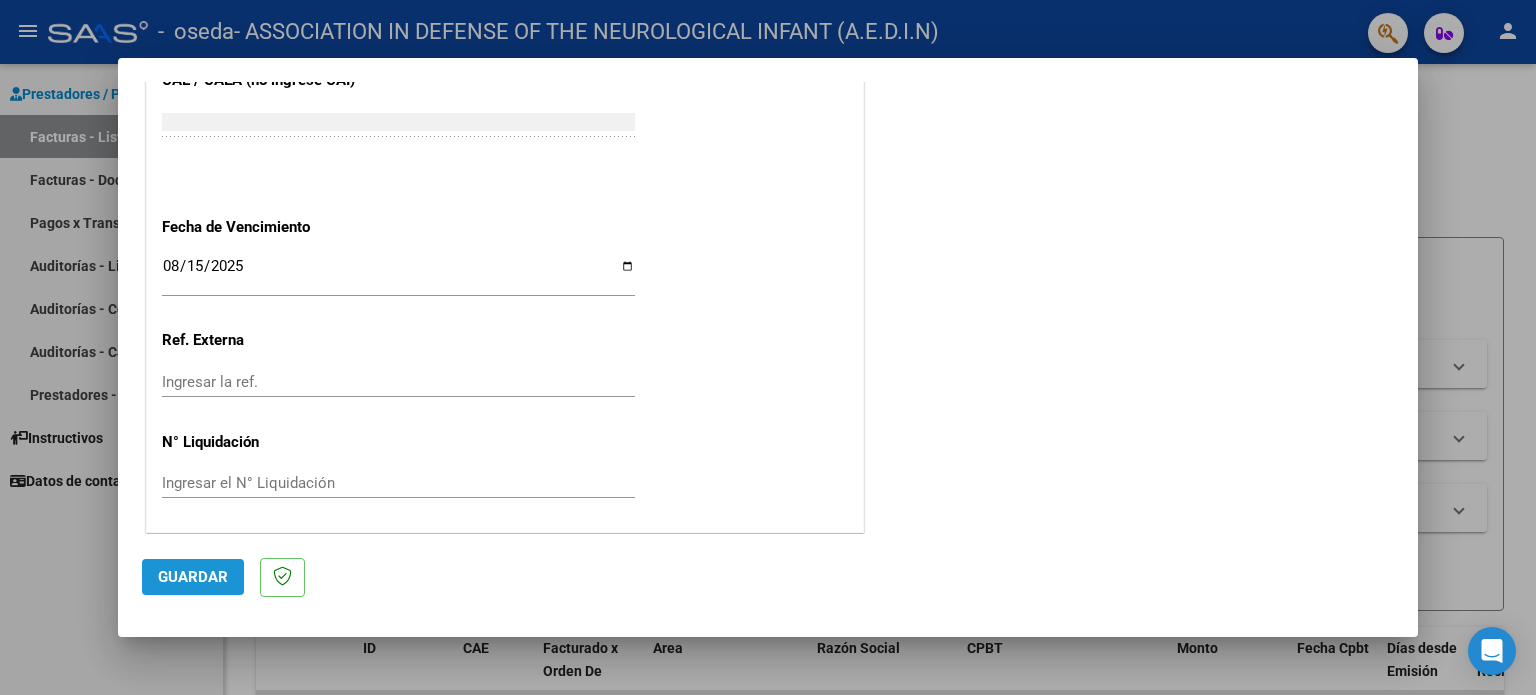 click on "Guardar" 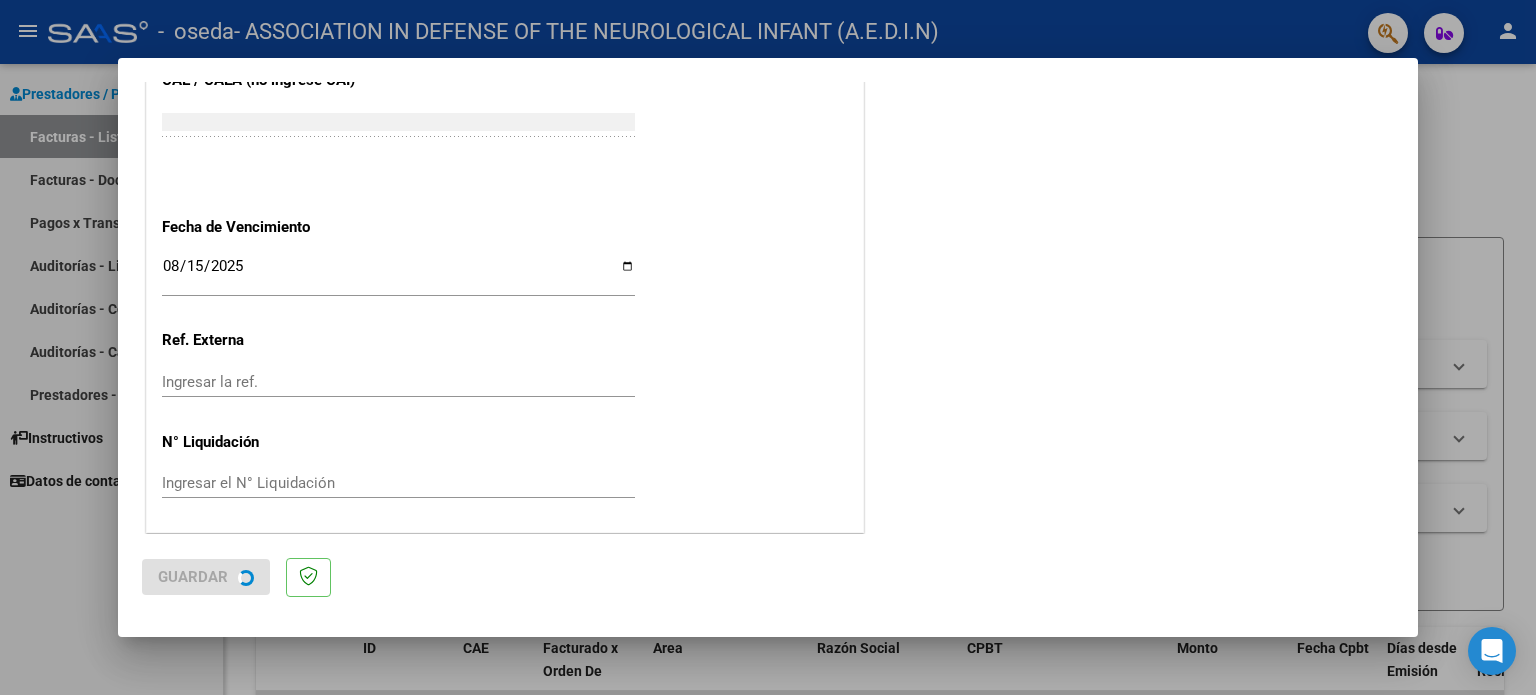 scroll, scrollTop: 0, scrollLeft: 0, axis: both 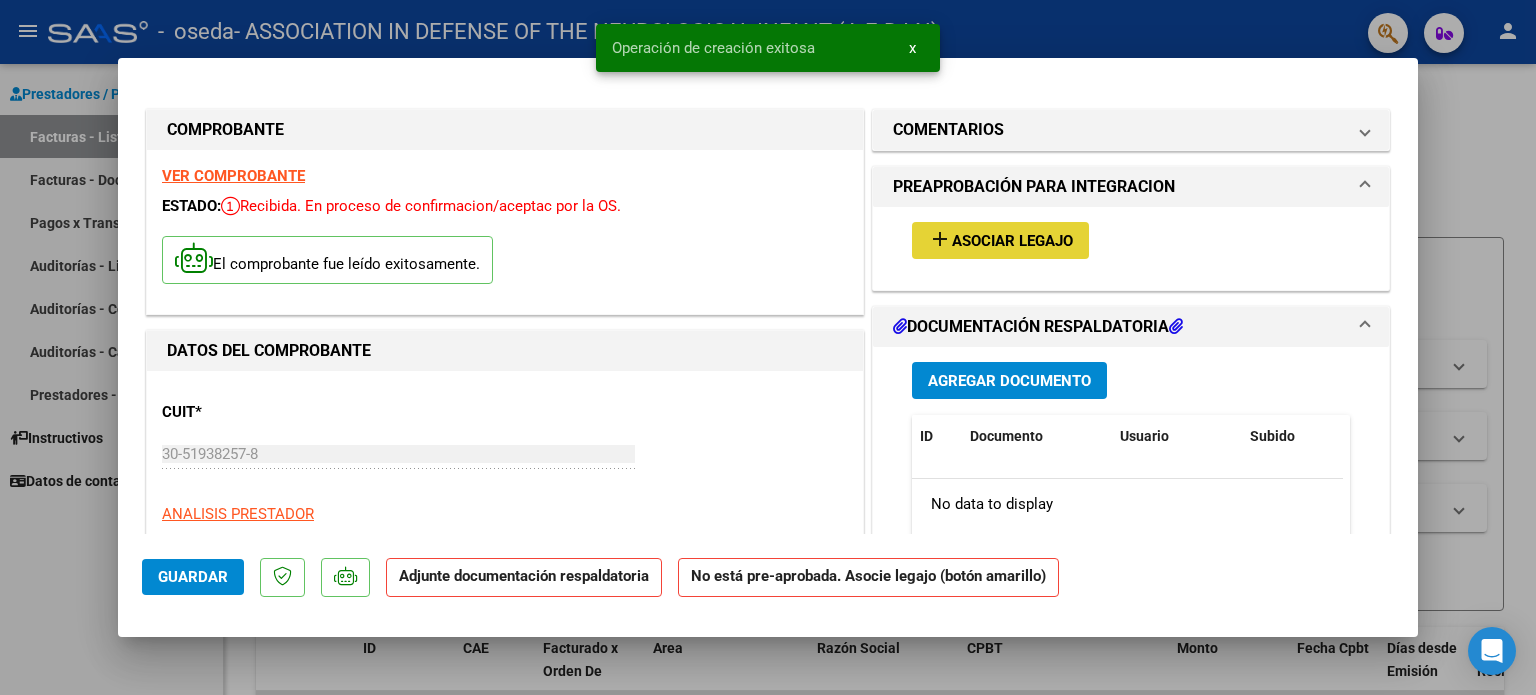 click on "Asociar Legajo" at bounding box center [1012, 241] 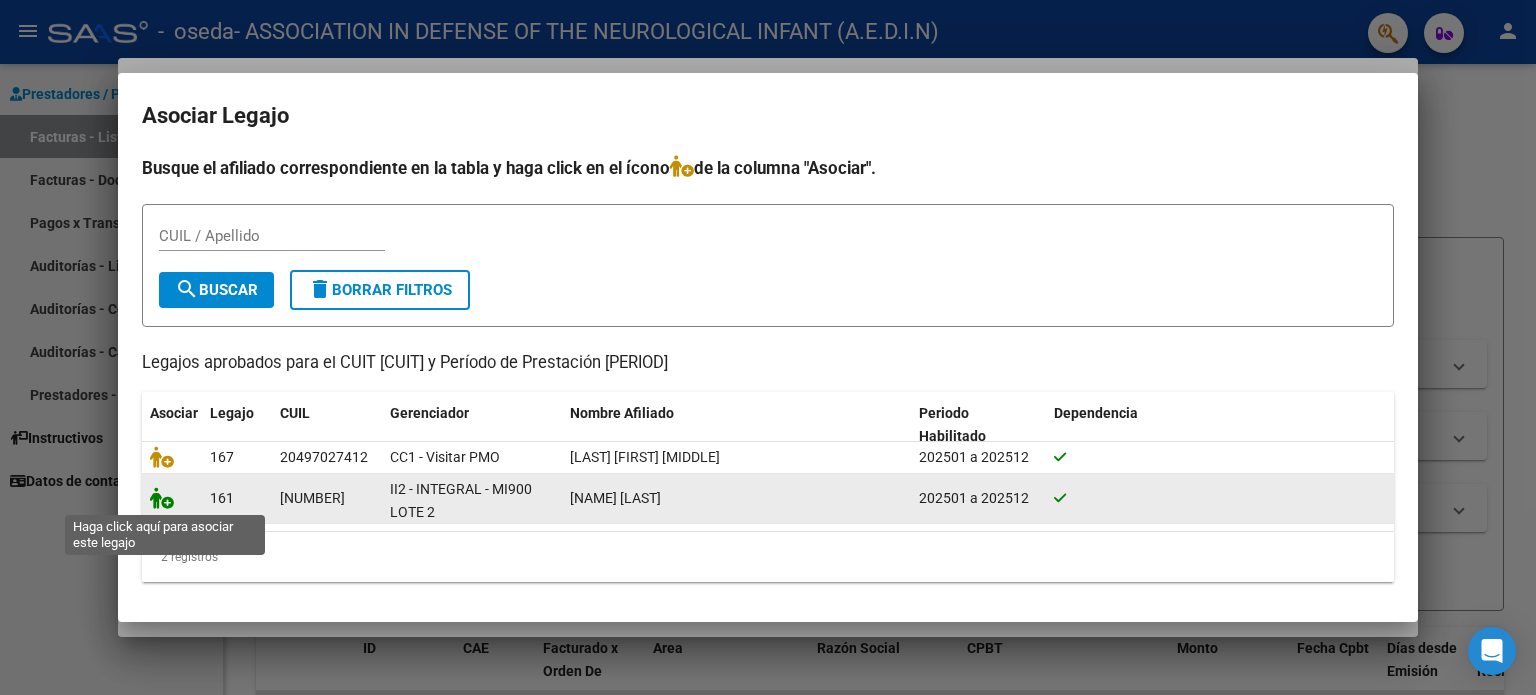 click 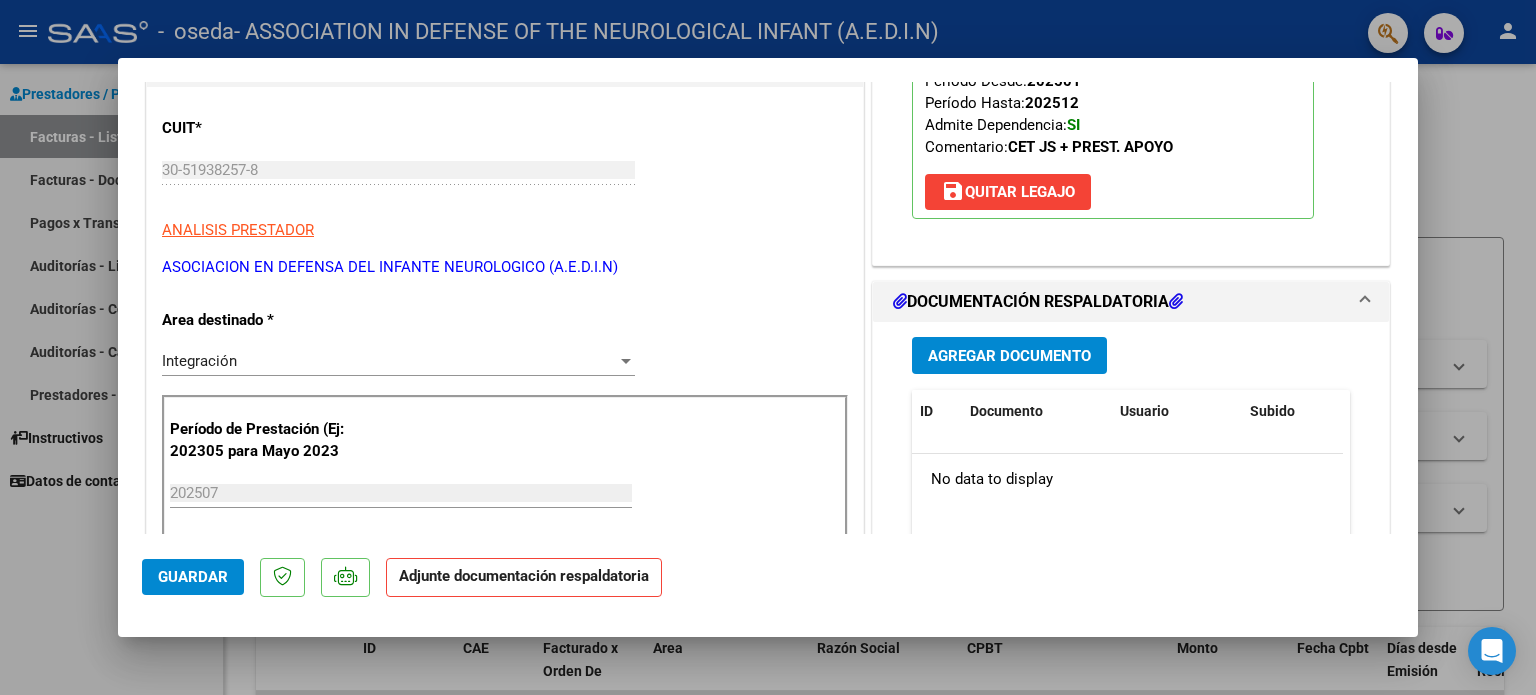 scroll, scrollTop: 300, scrollLeft: 0, axis: vertical 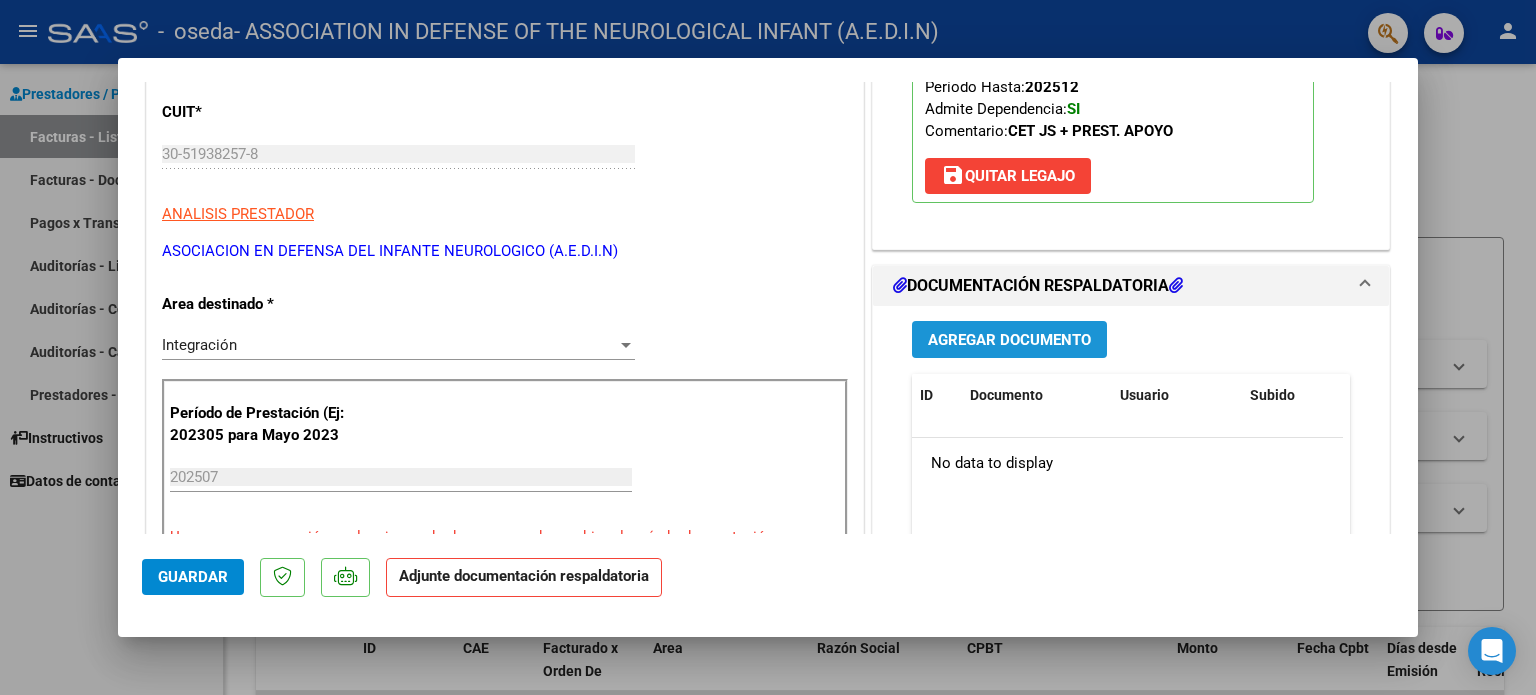 click on "Agregar Documento" at bounding box center [1009, 340] 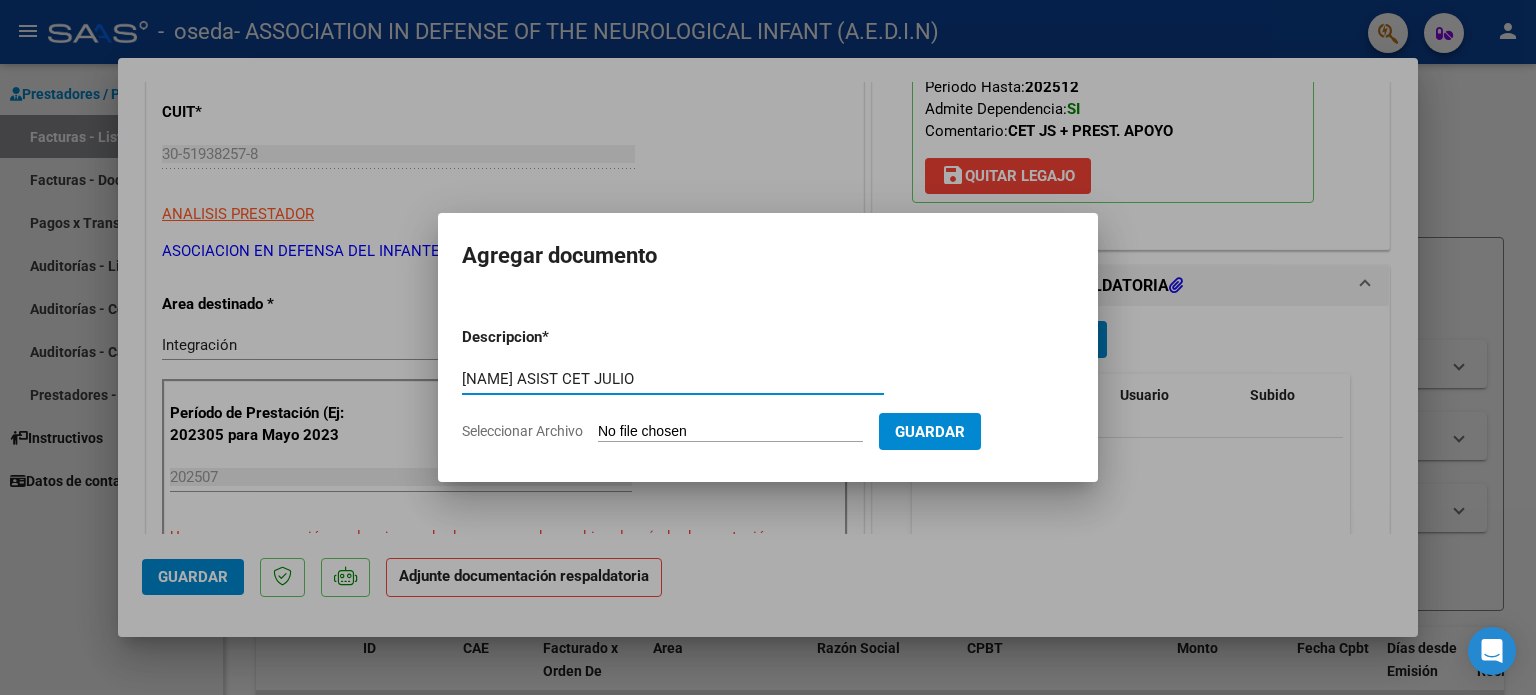 type on "[NAME] ASIST CET JULIO" 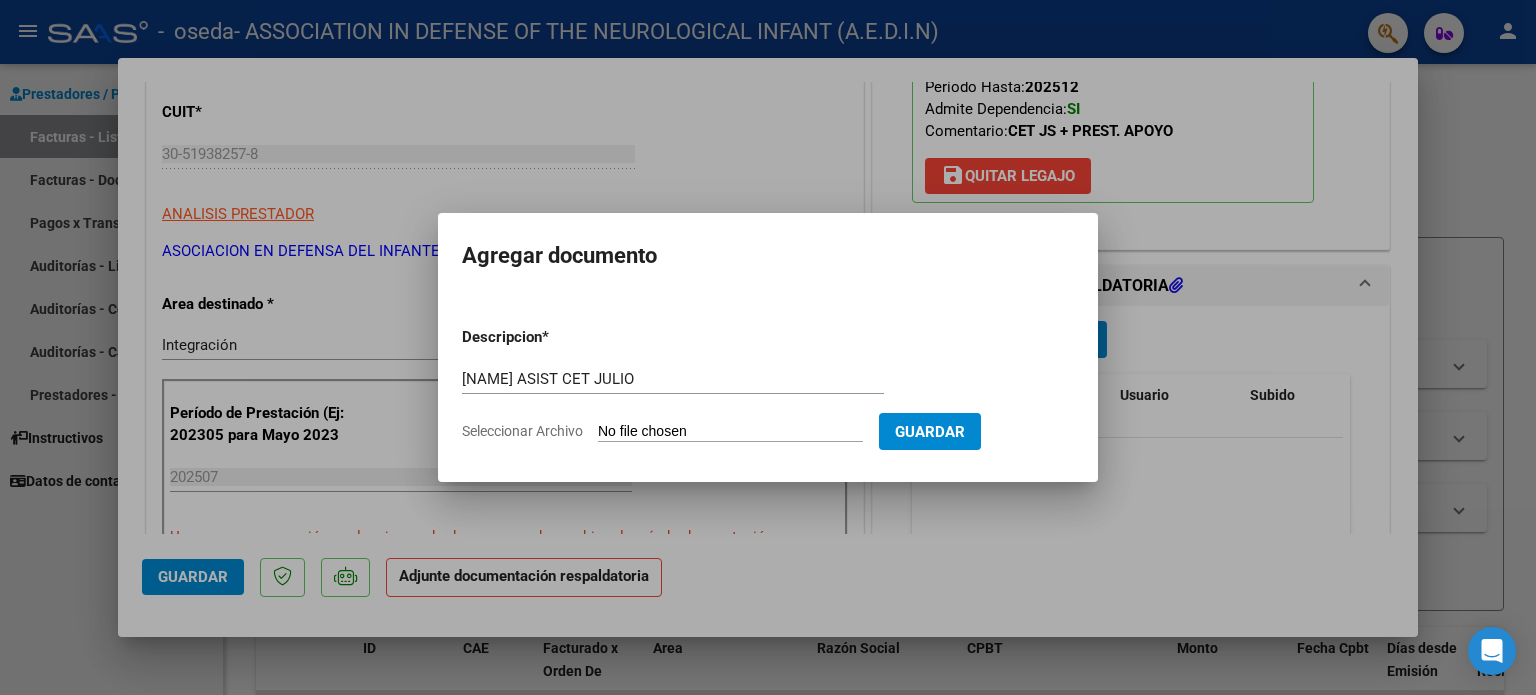 type on "C:\fakepath\[NAME] ASIST CET JUL.pdf" 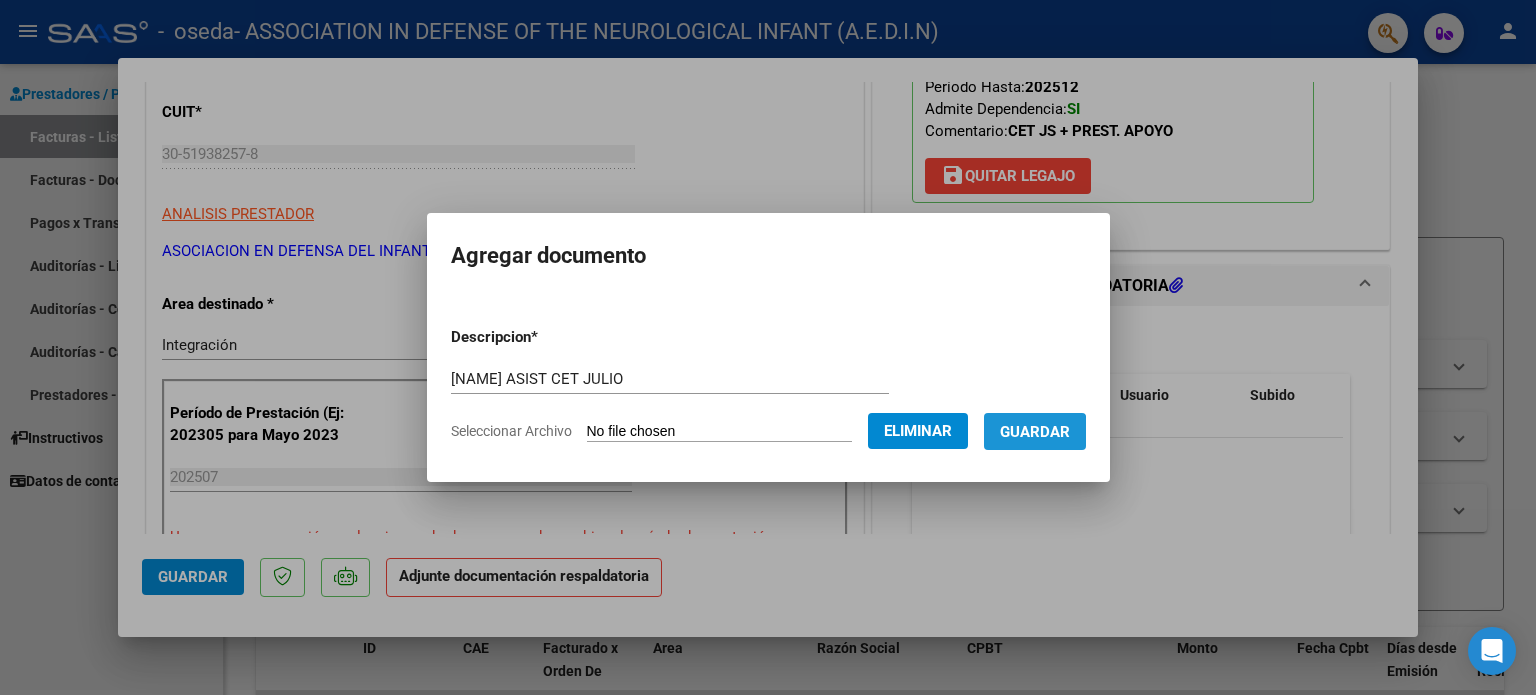 click on "Guardar" at bounding box center (1035, 432) 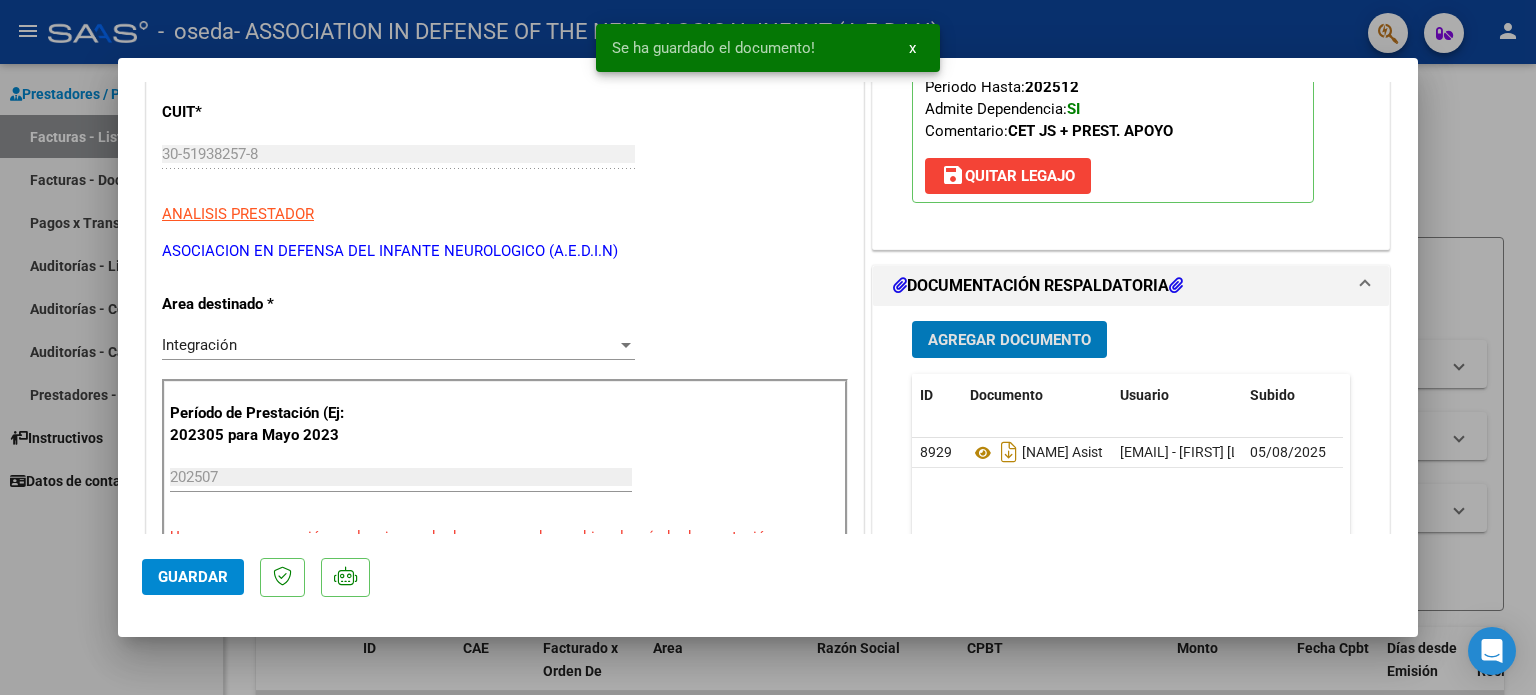 click on "Agregar Documento" at bounding box center (1009, 340) 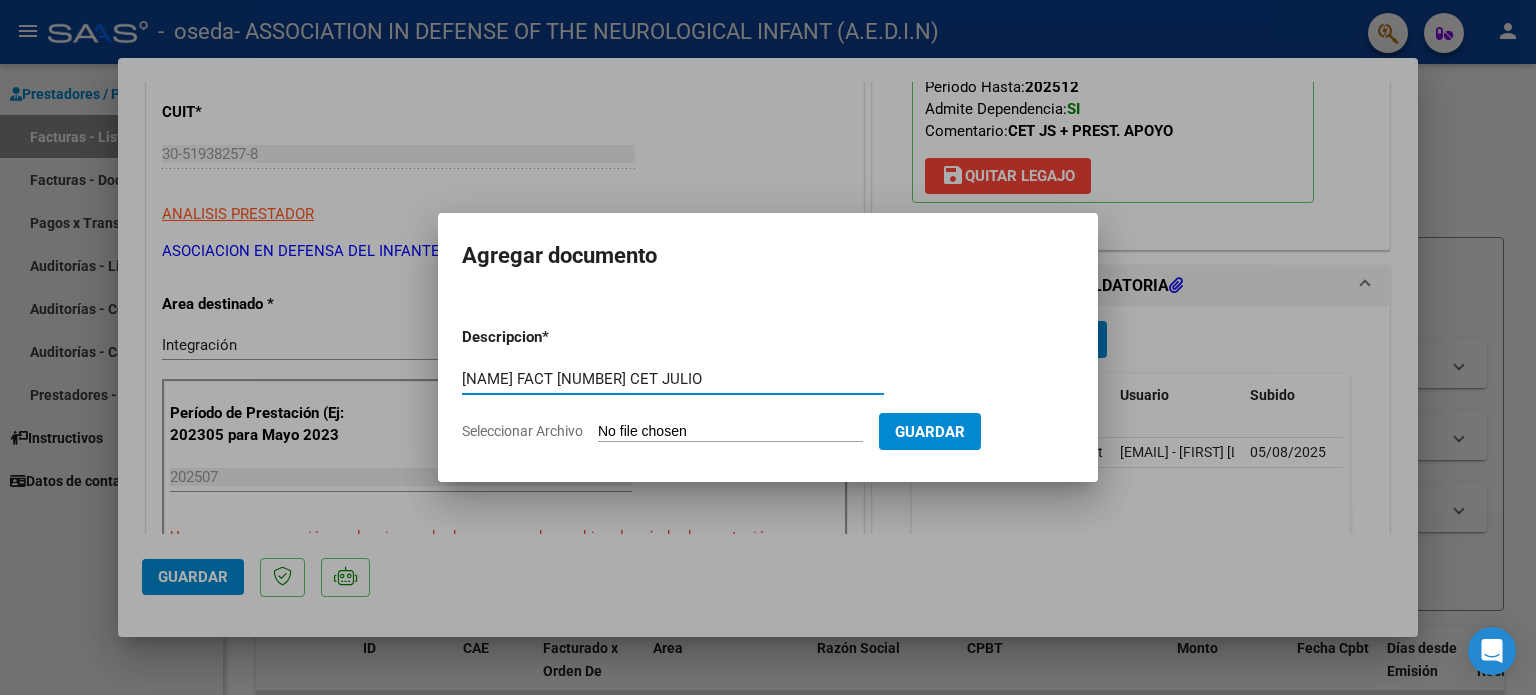type on "[NAME] FACT [NUMBER] CET JULIO" 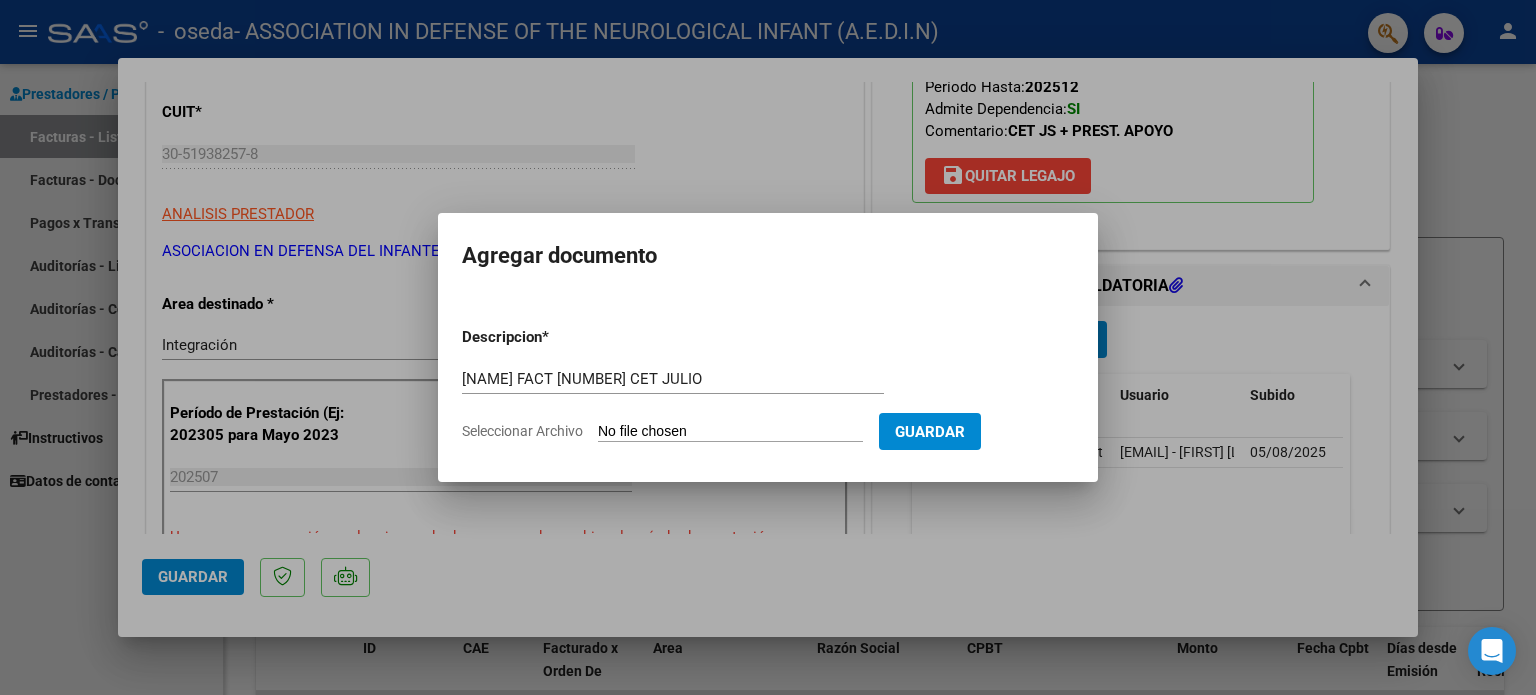 type on "C:\fakepath\FC [NUMBER] [NAME] CET JULIO.pdf" 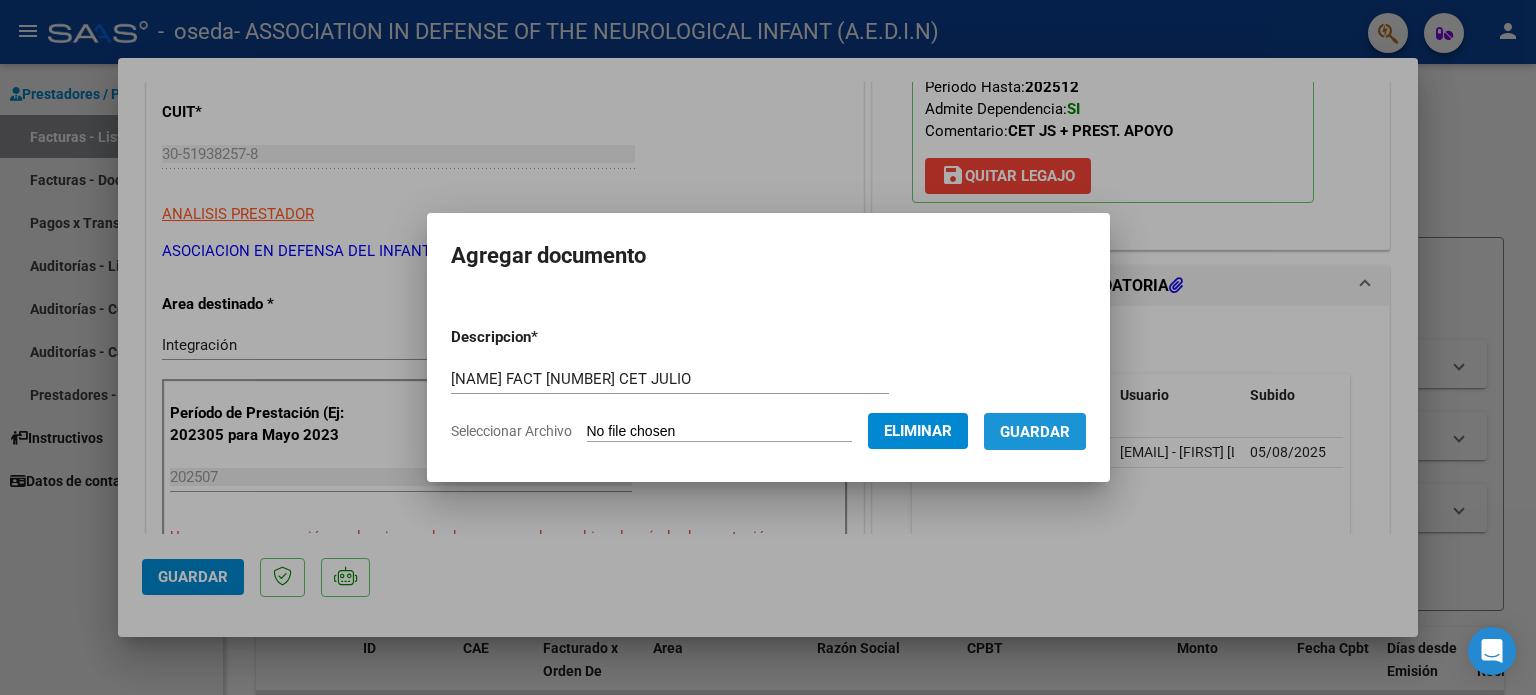 click on "Guardar" at bounding box center (1035, 432) 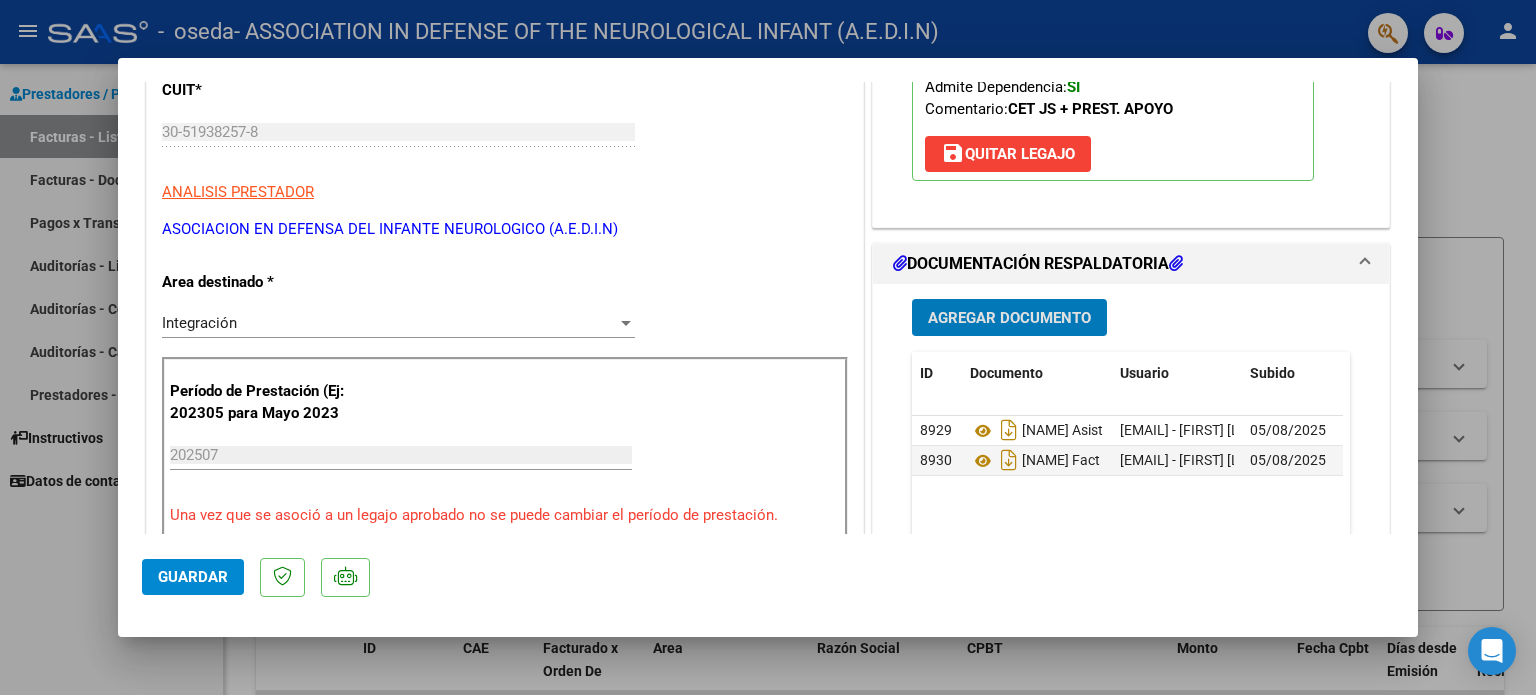 scroll, scrollTop: 300, scrollLeft: 0, axis: vertical 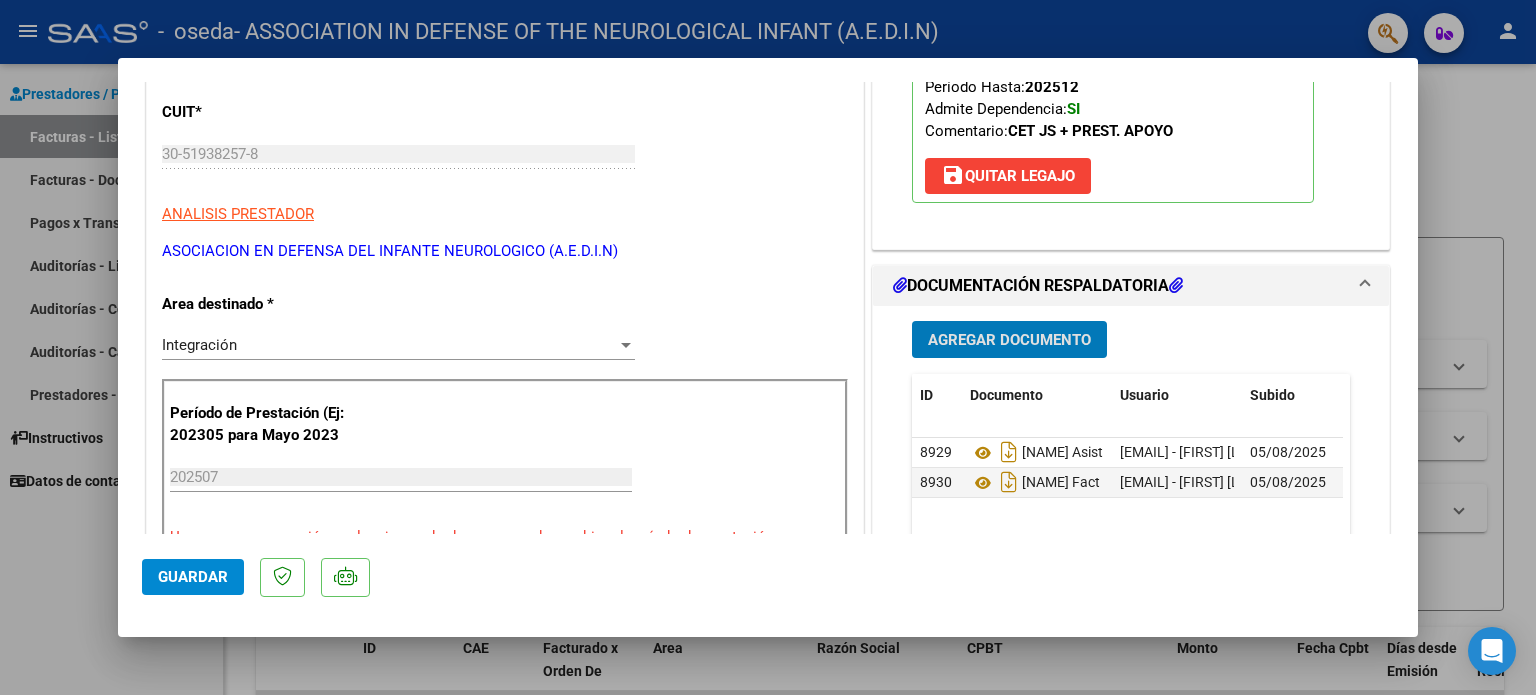 click on "Guardar" 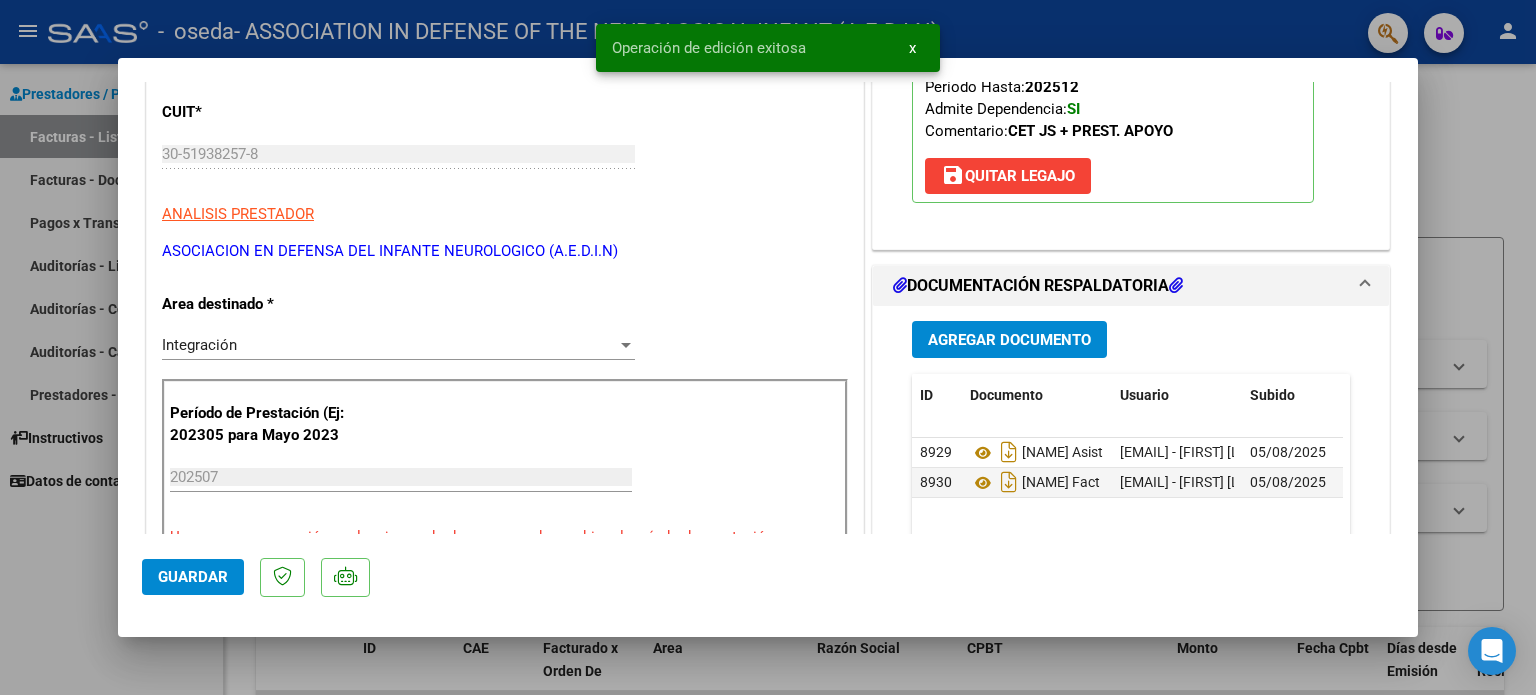 click on "Guardar" 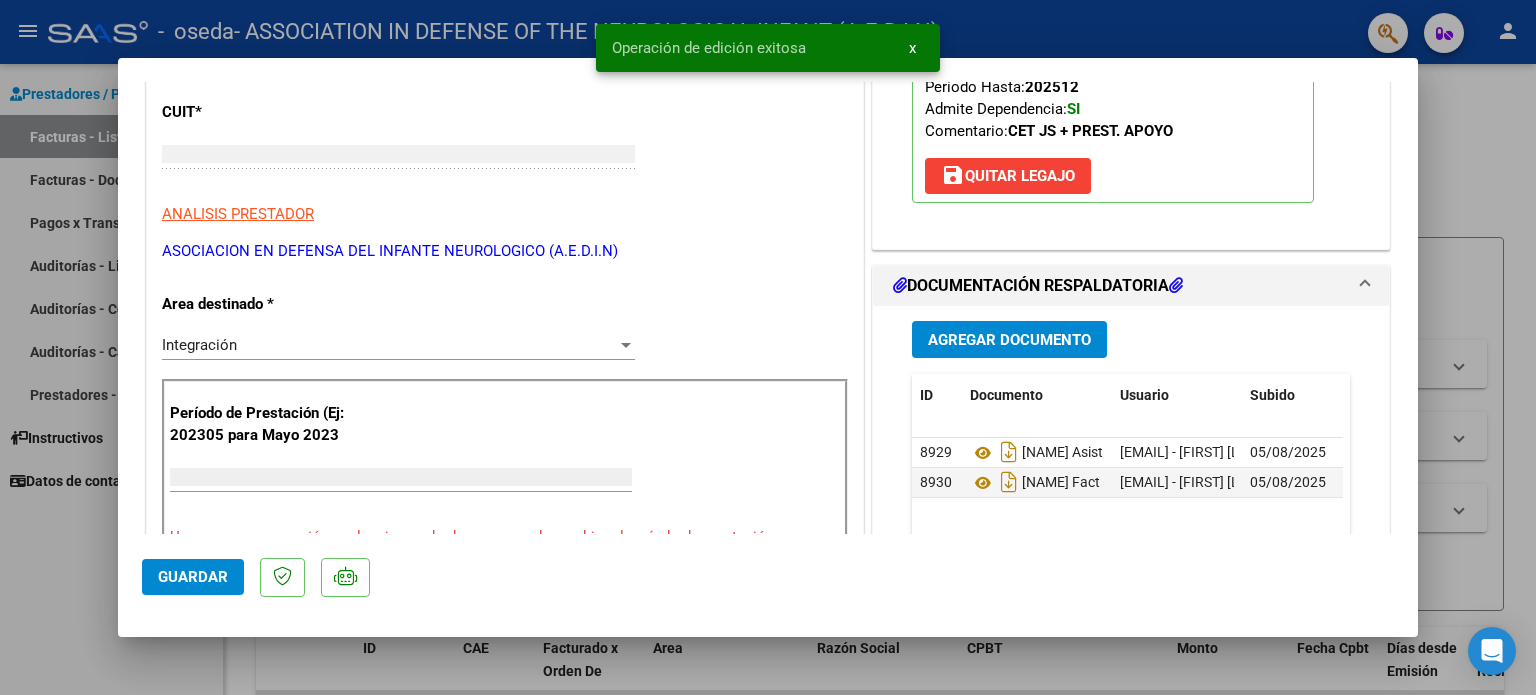scroll, scrollTop: 0, scrollLeft: 0, axis: both 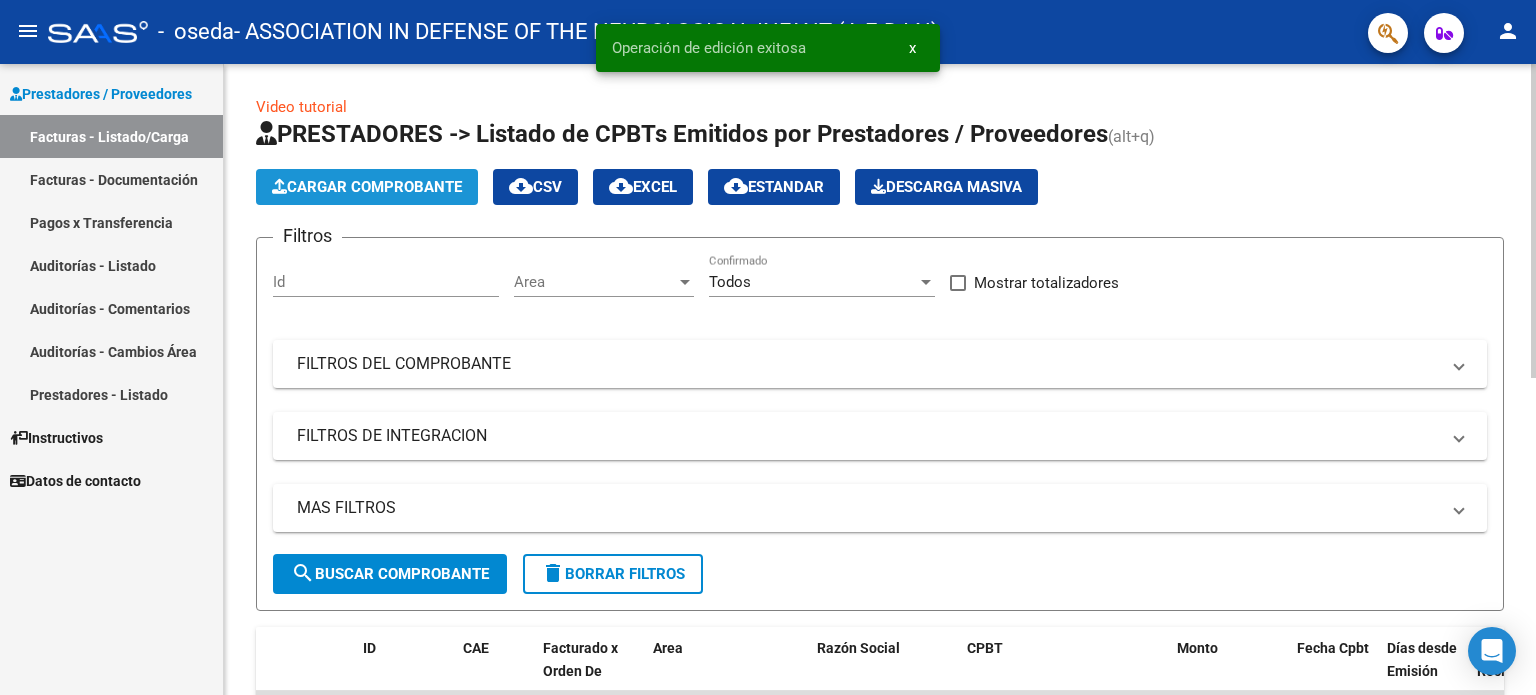 click on "Cargar Comprobante" 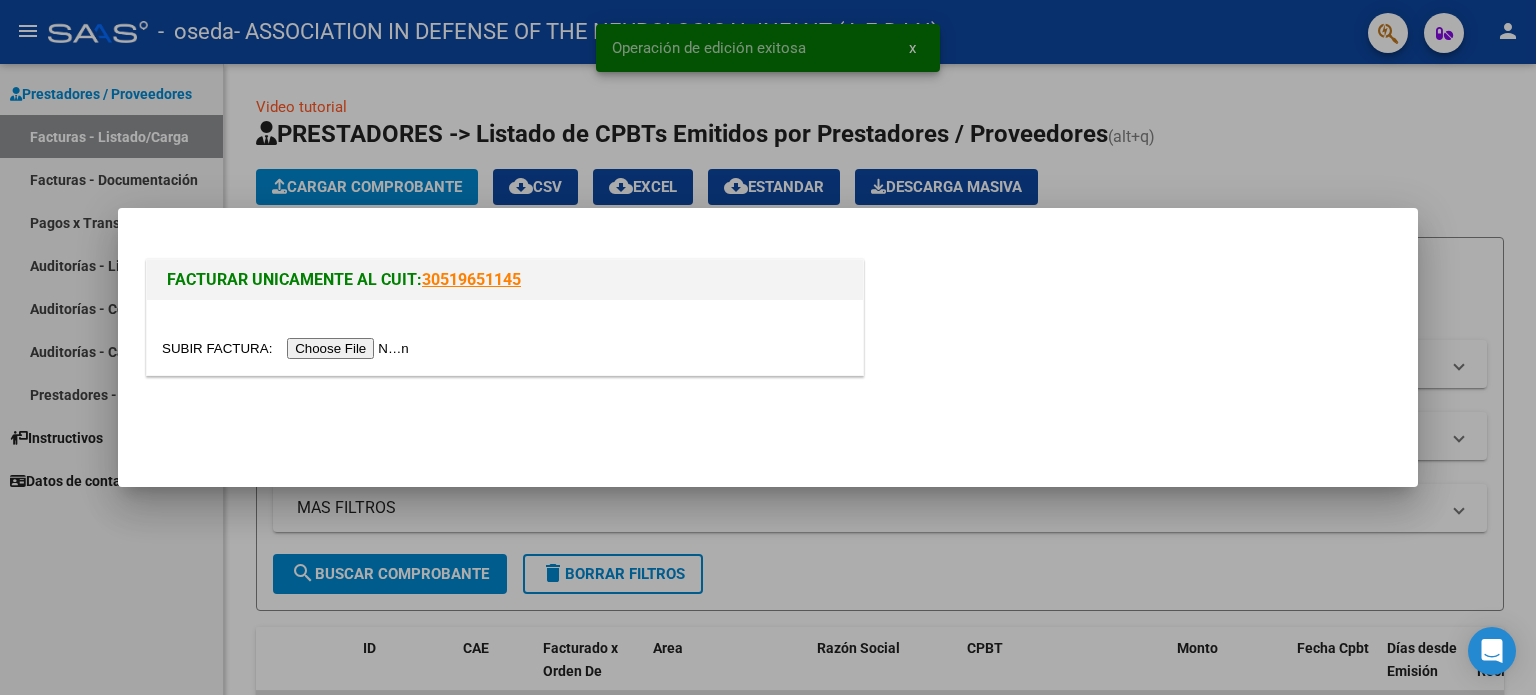 click at bounding box center [288, 348] 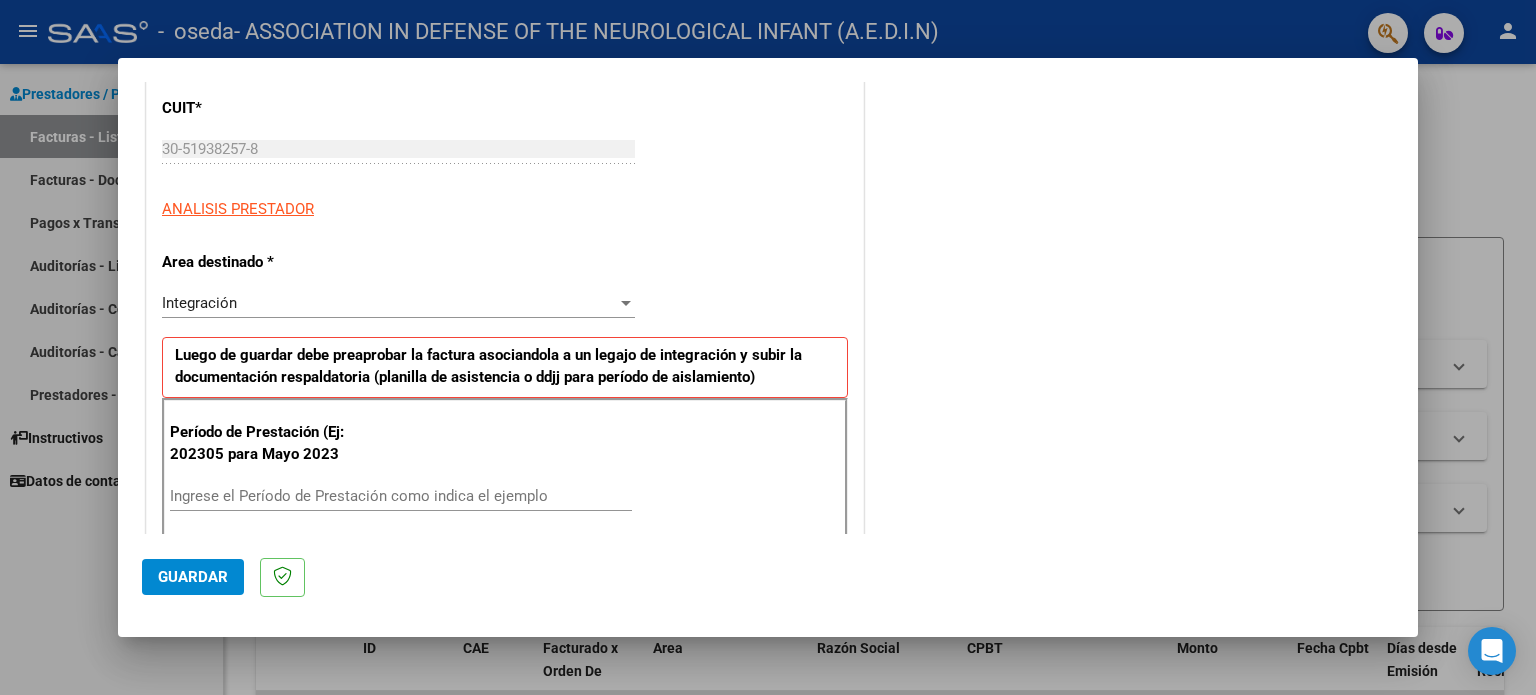 scroll, scrollTop: 300, scrollLeft: 0, axis: vertical 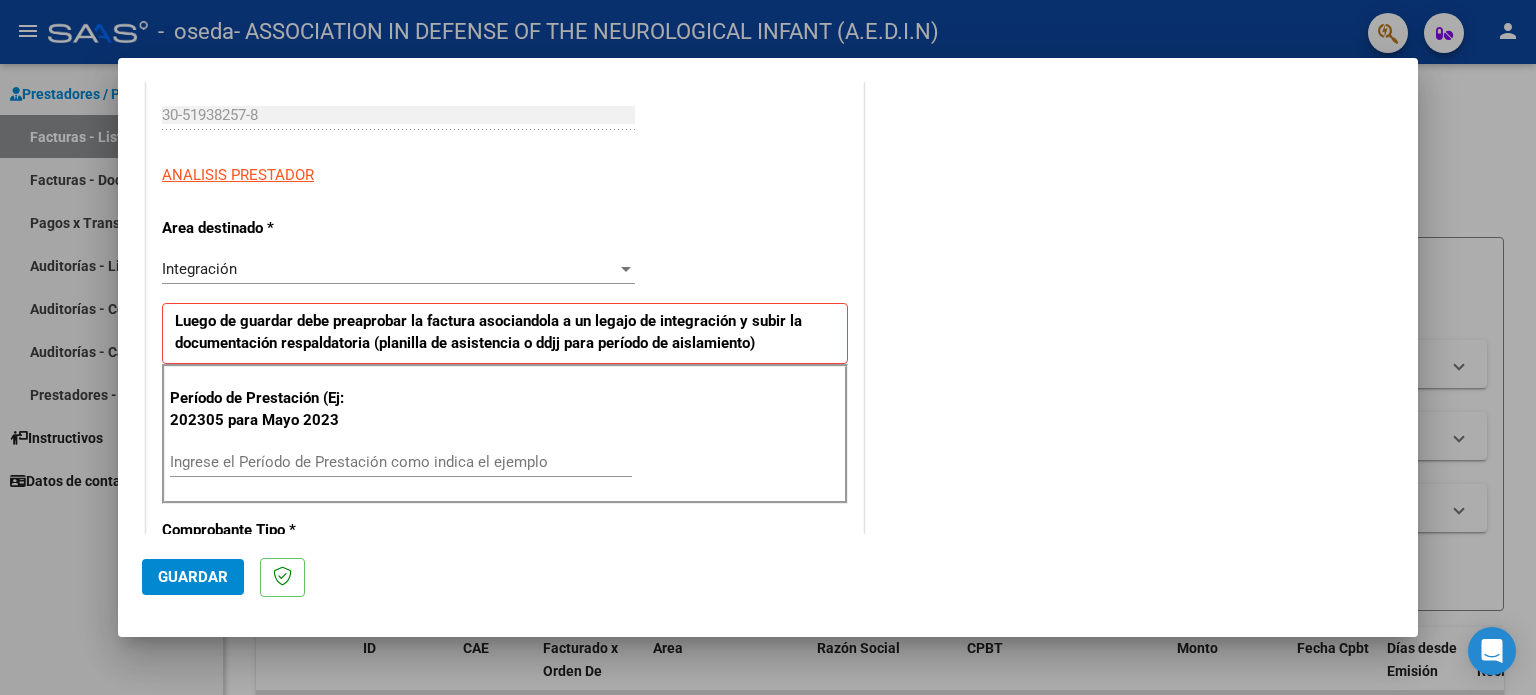 click on "Ingrese el Período de Prestación como indica el ejemplo" at bounding box center [401, 462] 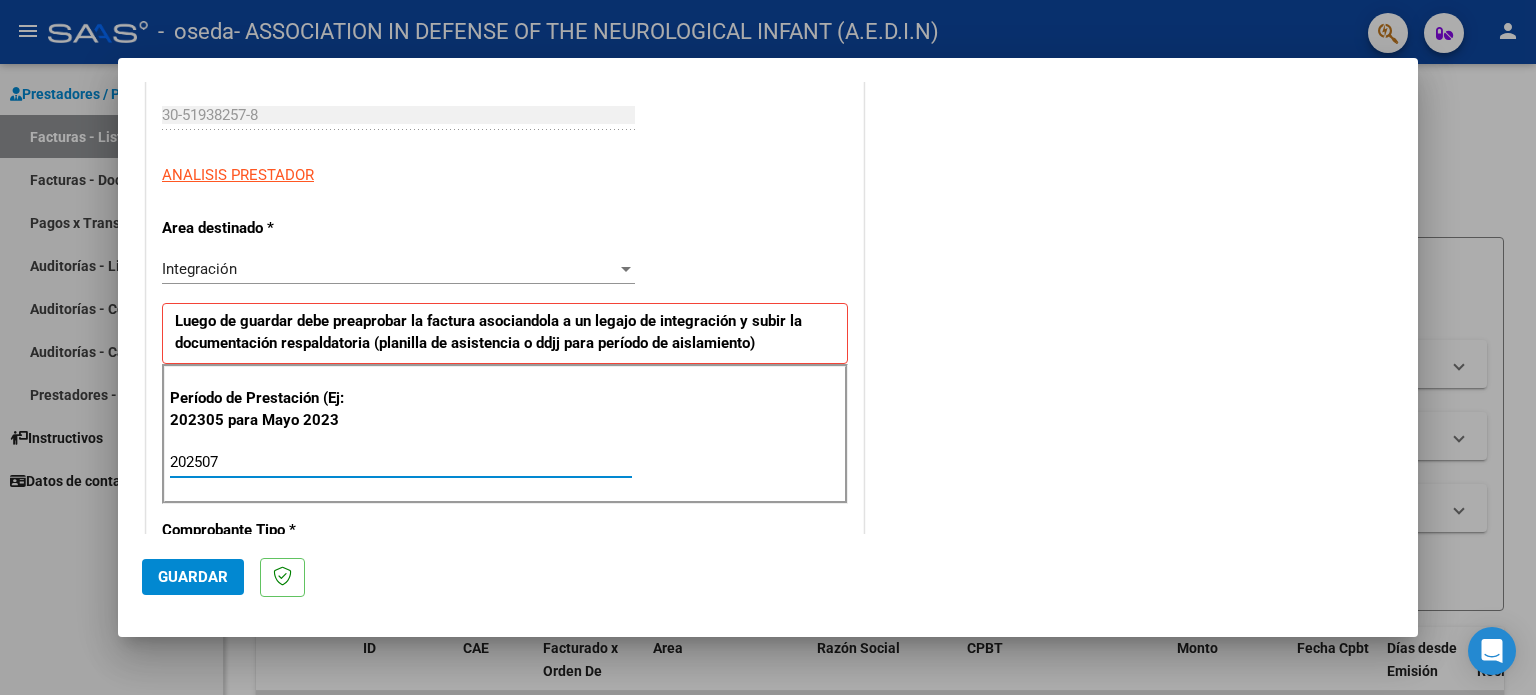 type on "202507" 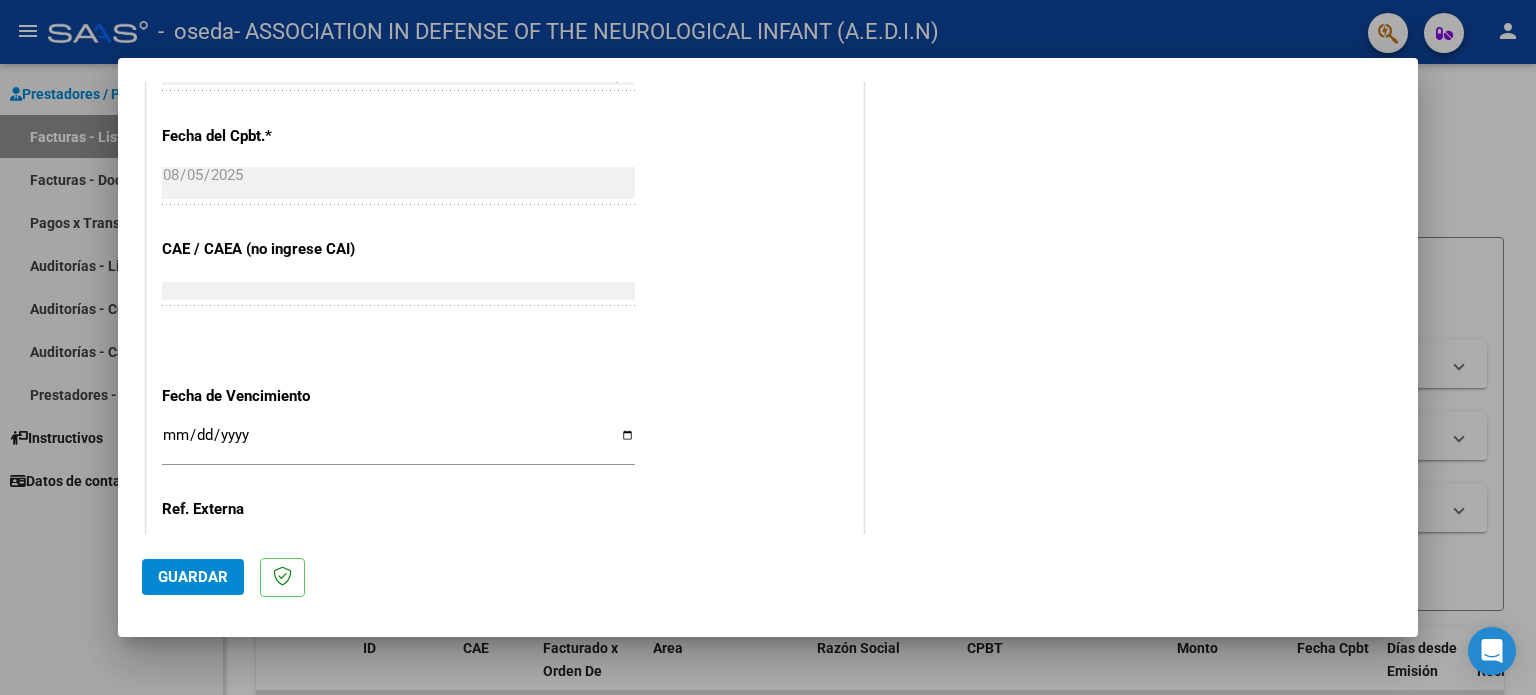 scroll, scrollTop: 1100, scrollLeft: 0, axis: vertical 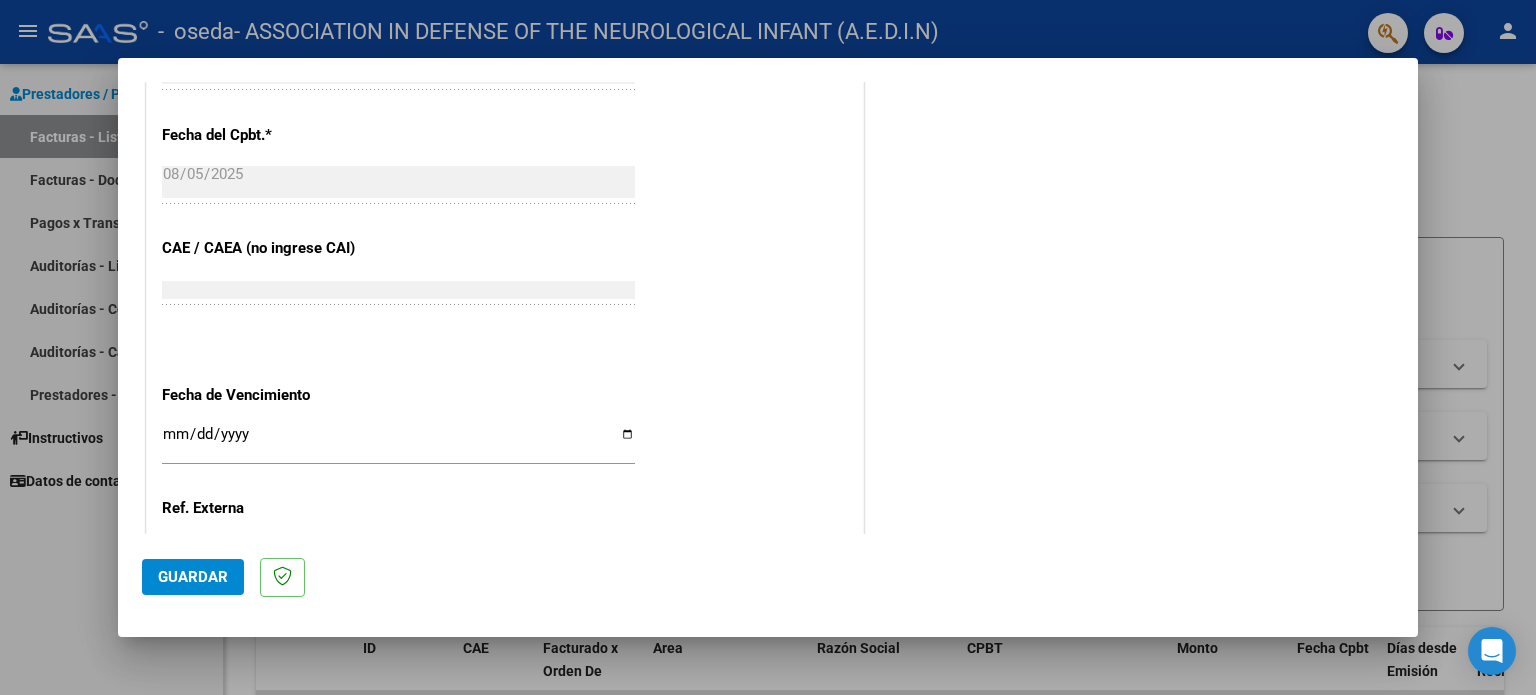click on "Ingresar la fecha" at bounding box center [398, 442] 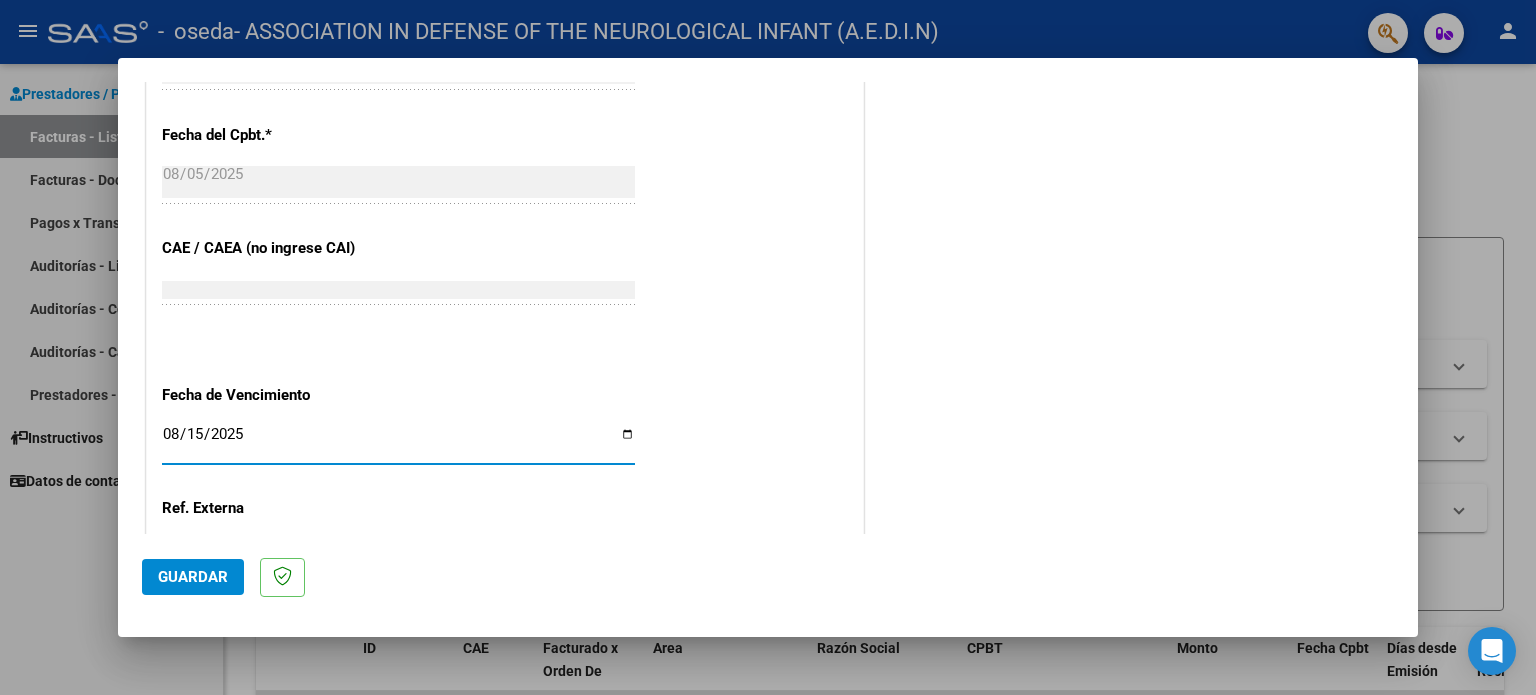 type on "2025-08-15" 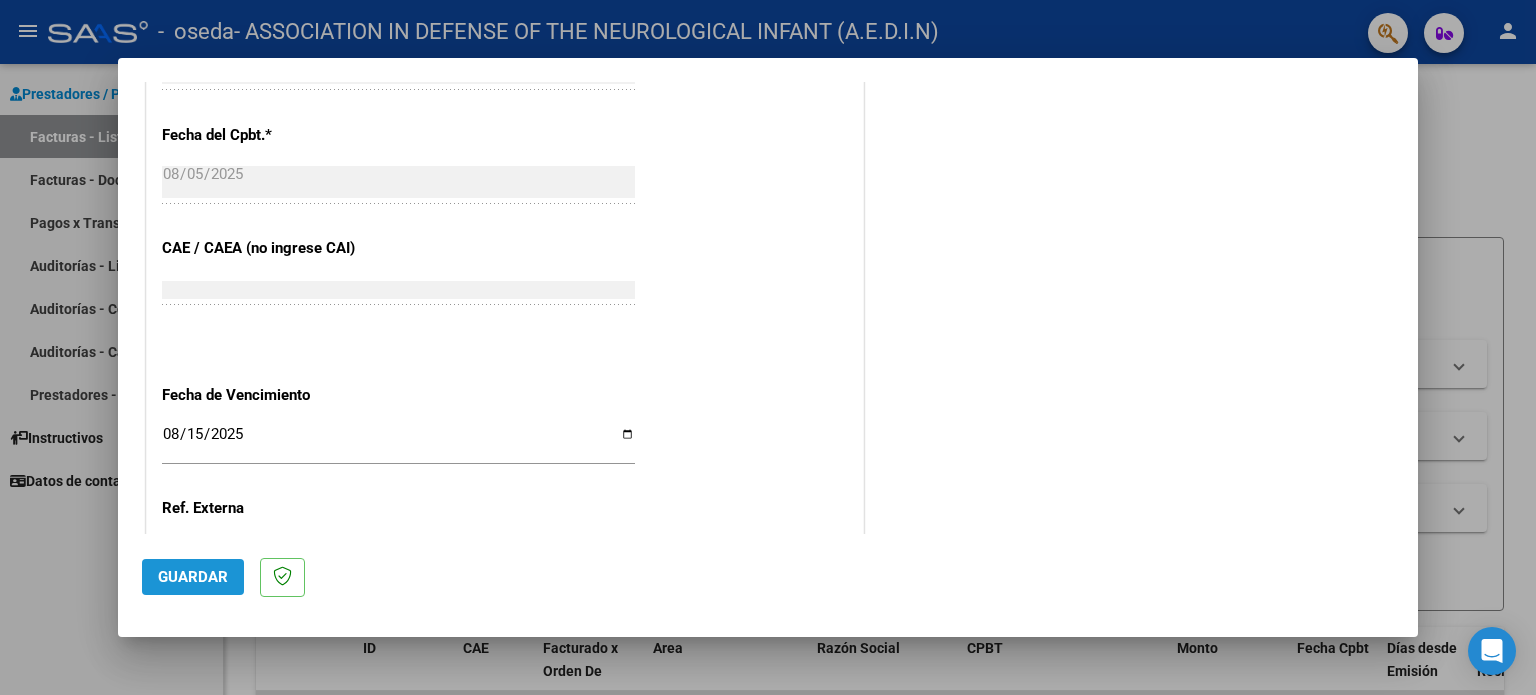 click on "Guardar" 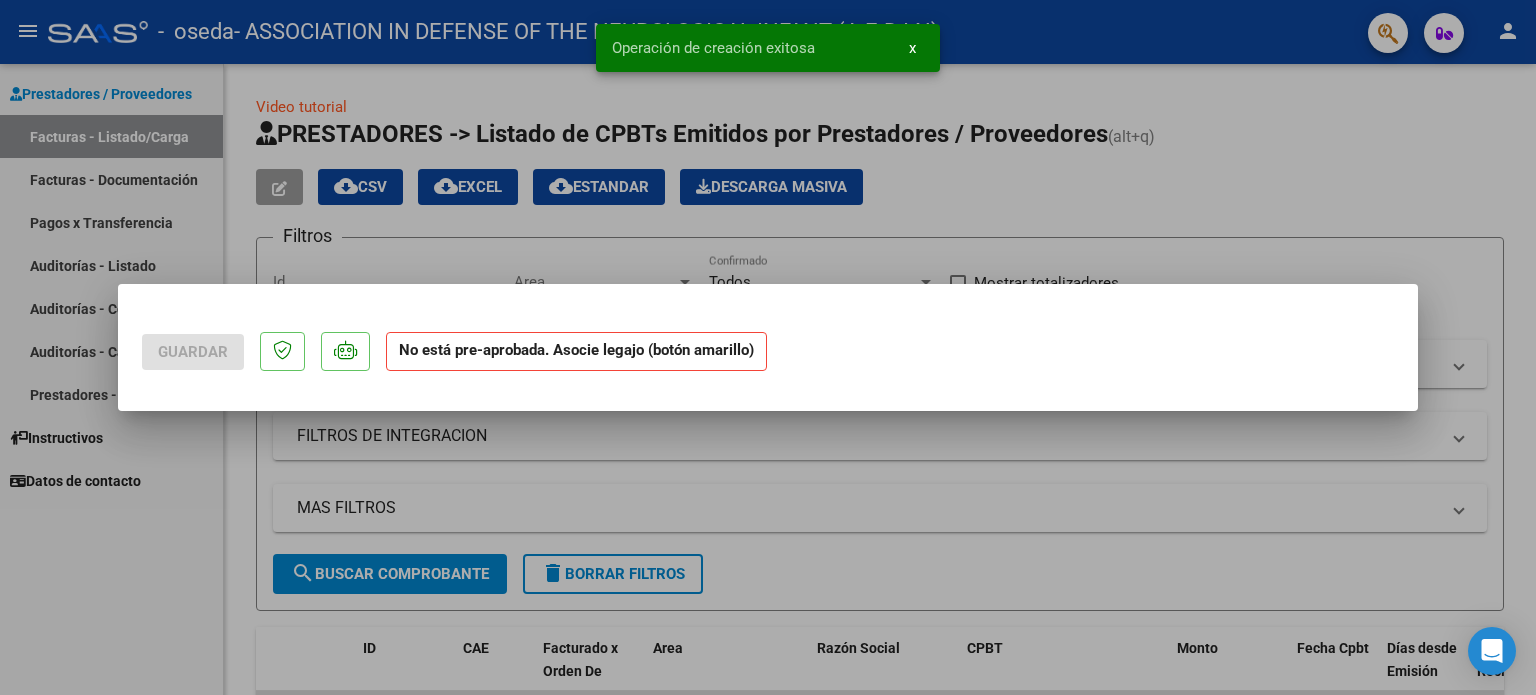 scroll, scrollTop: 0, scrollLeft: 0, axis: both 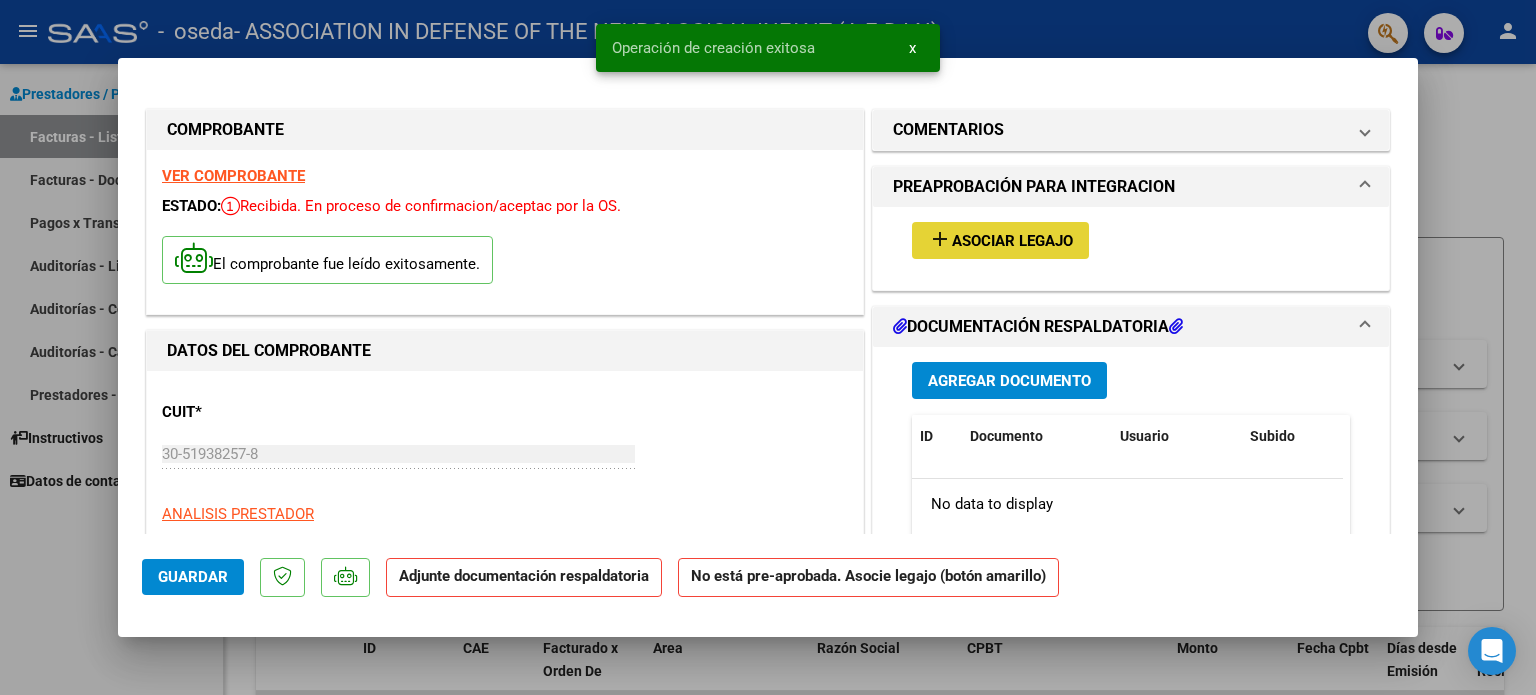 click on "add" at bounding box center (940, 239) 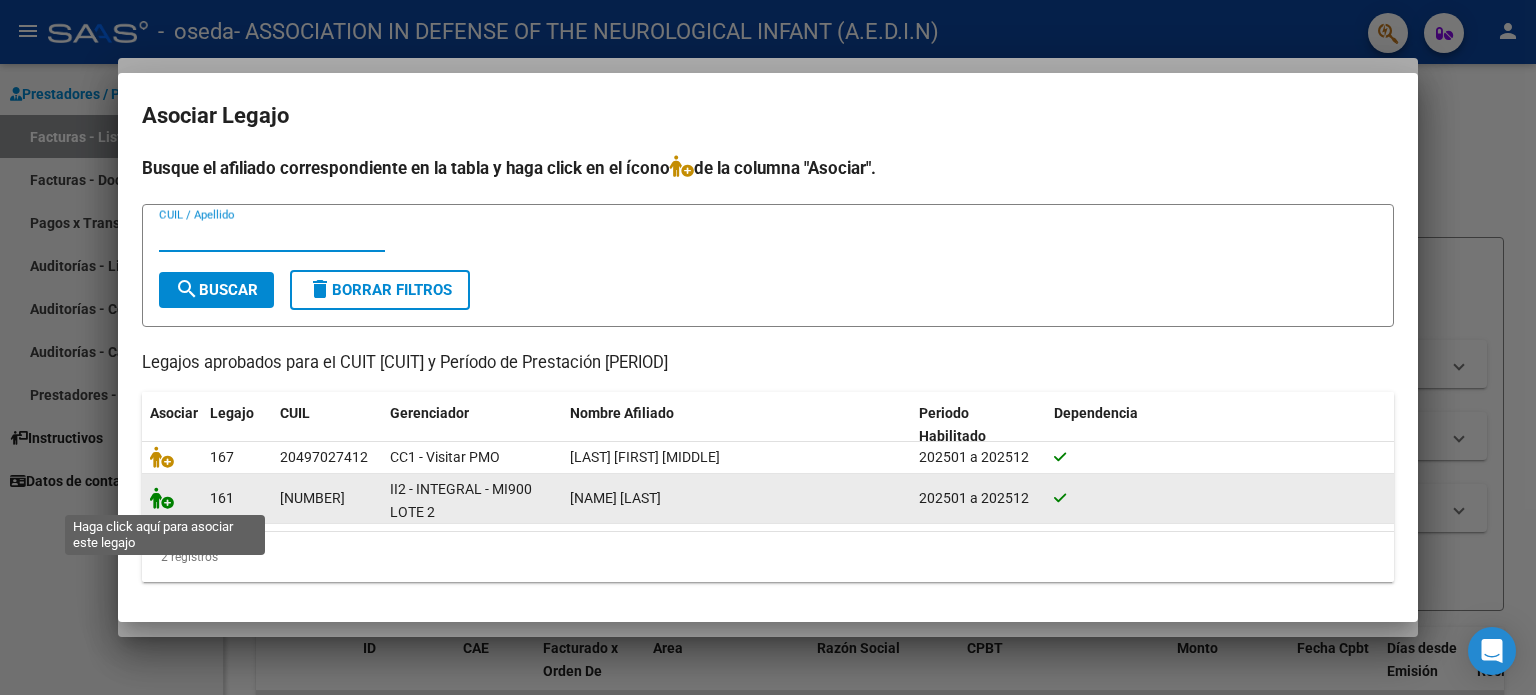 click 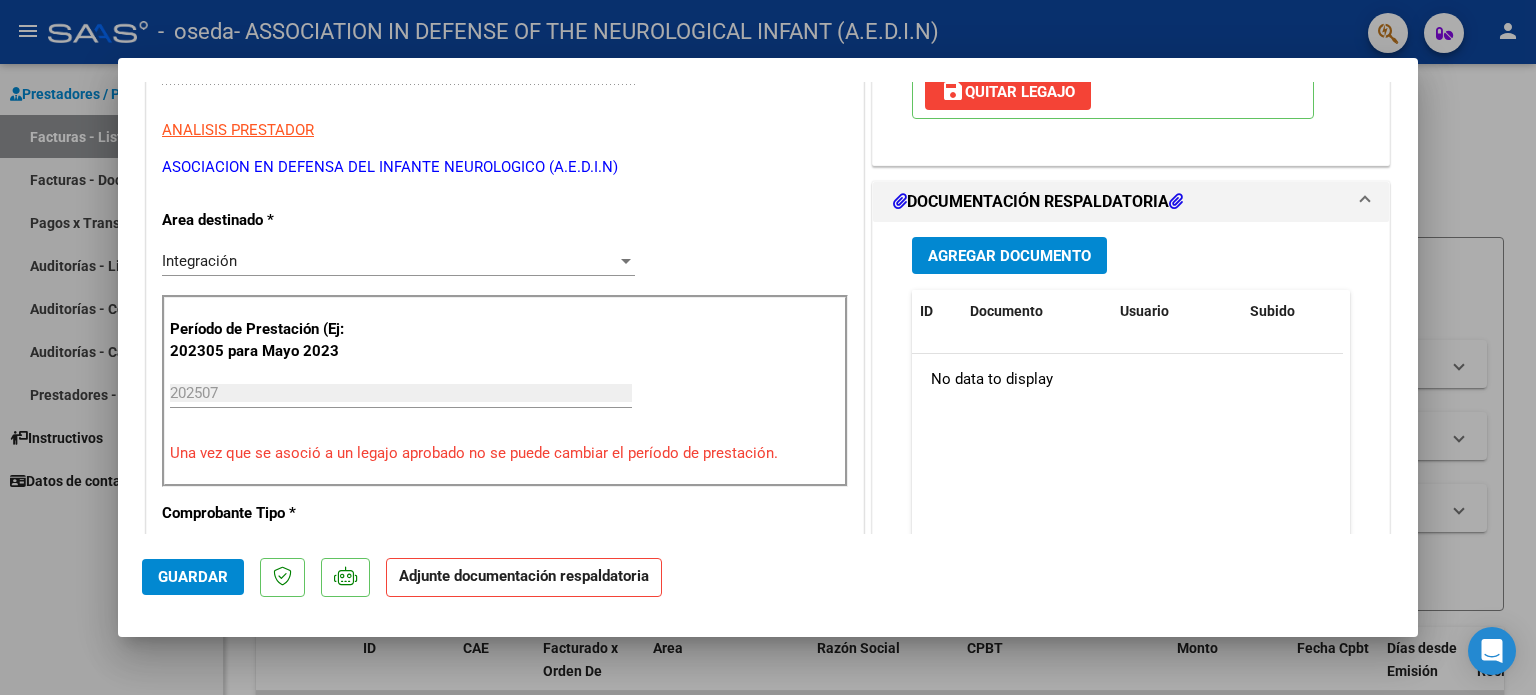 scroll, scrollTop: 400, scrollLeft: 0, axis: vertical 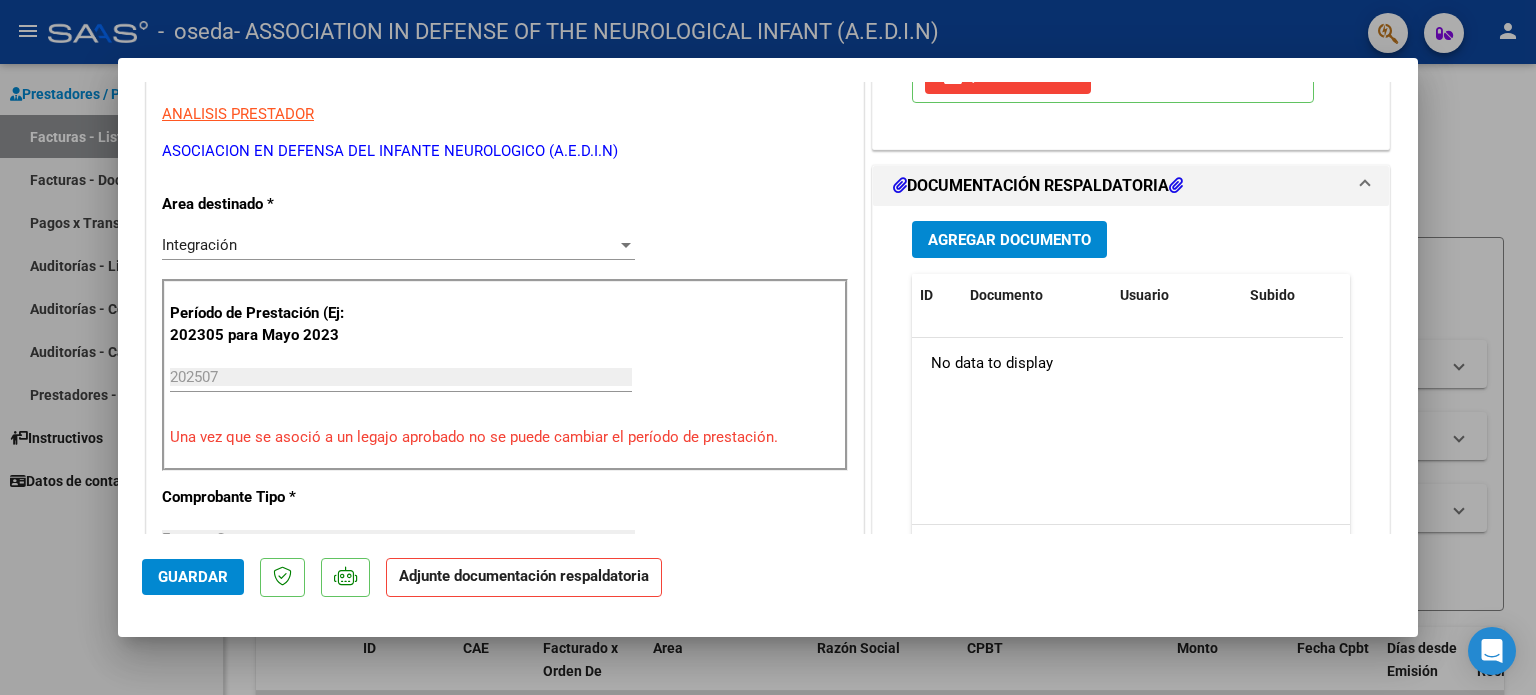 click on "Agregar Documento" at bounding box center [1009, 240] 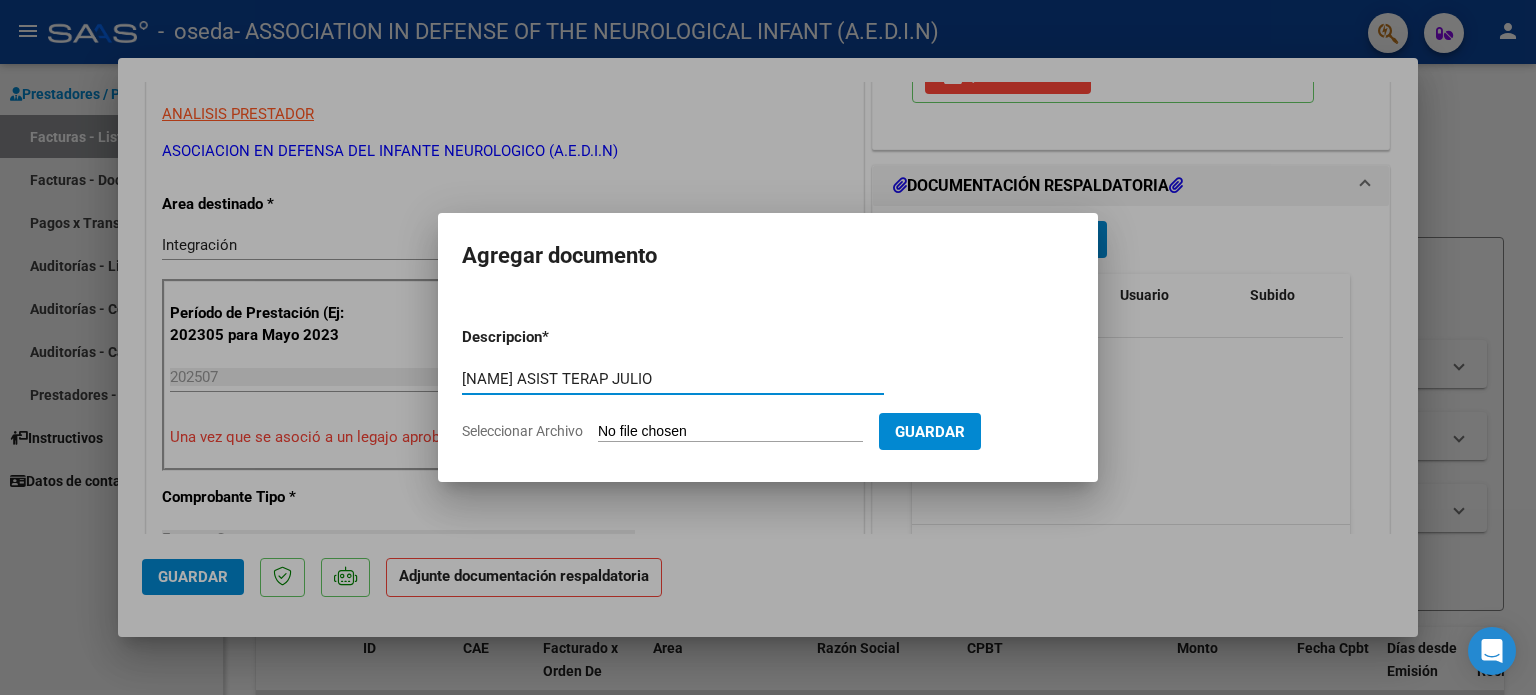 type on "[NAME] ASIST TERAP JULIO" 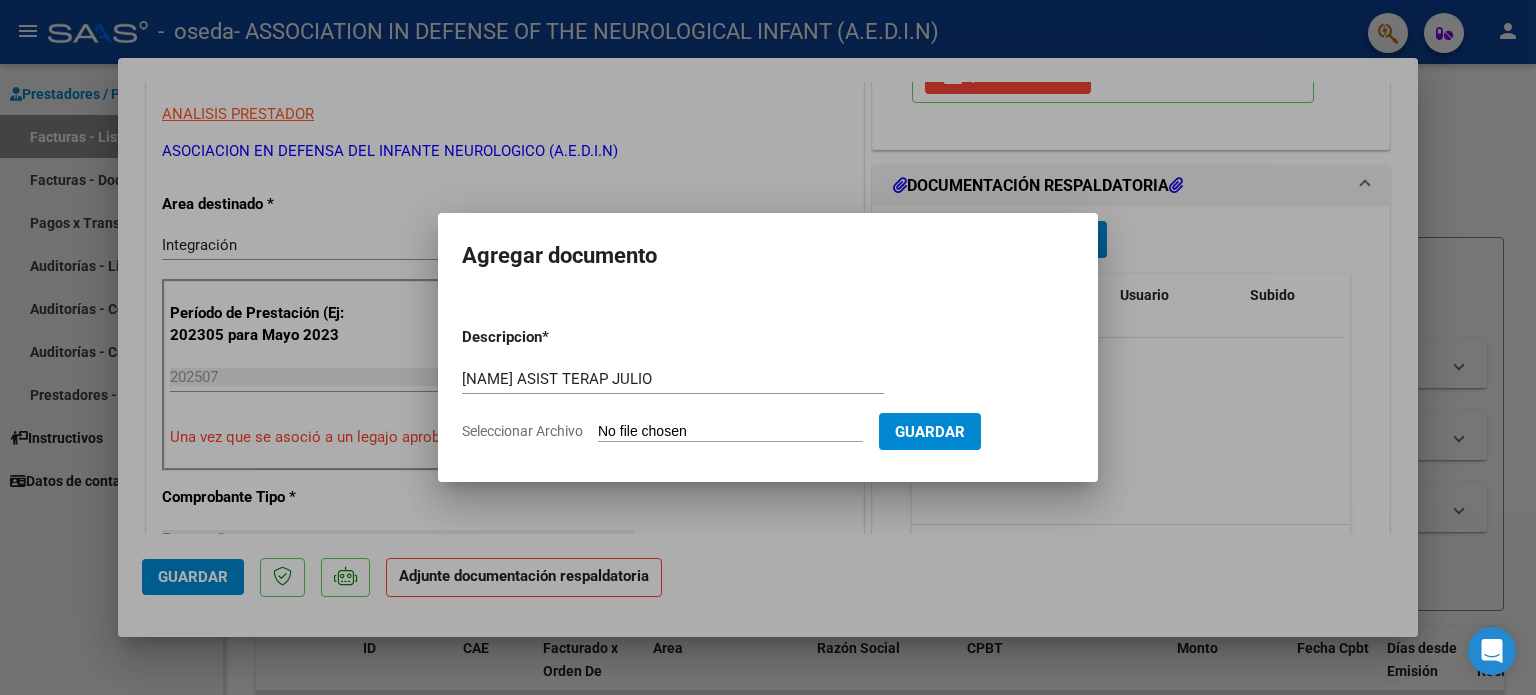 type on "C:\fakepath\[NAME] ASIST MST JUL.pdf" 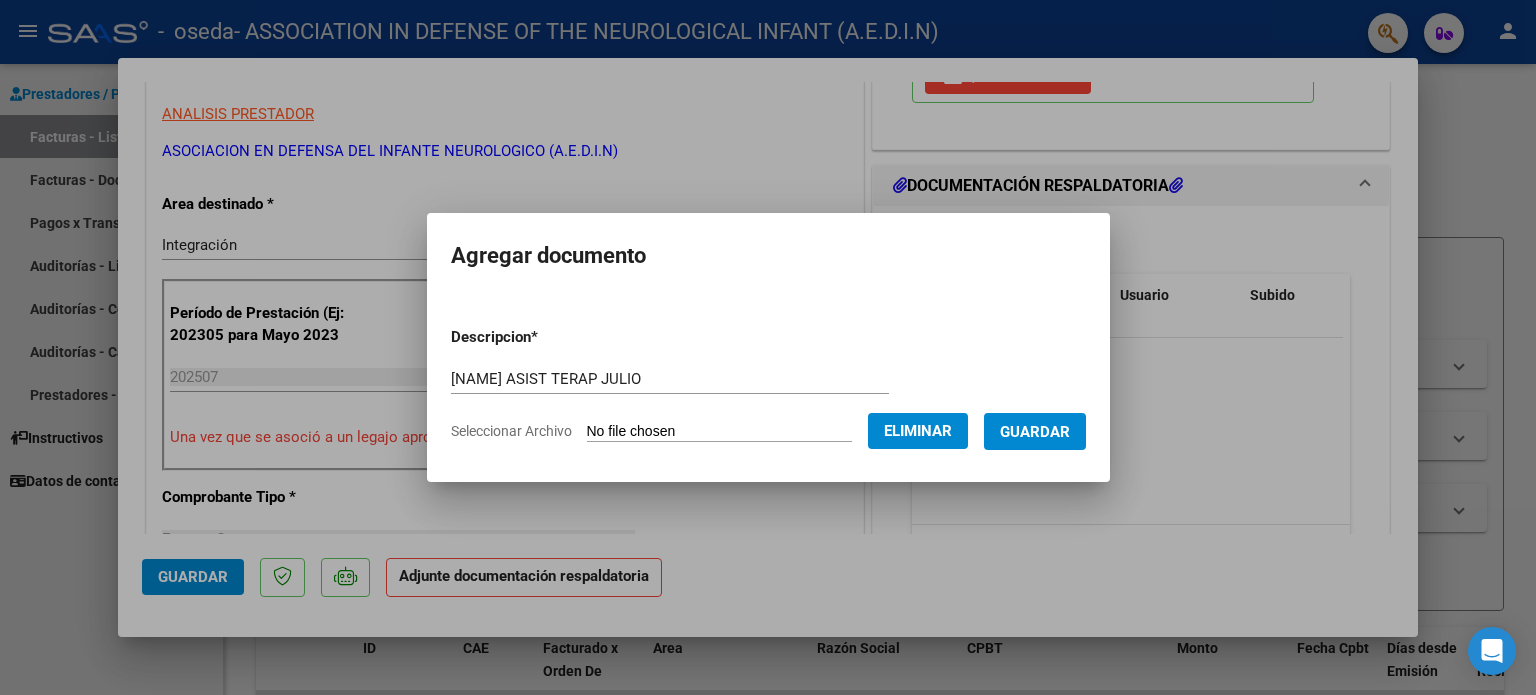 click on "Guardar" at bounding box center [1035, 432] 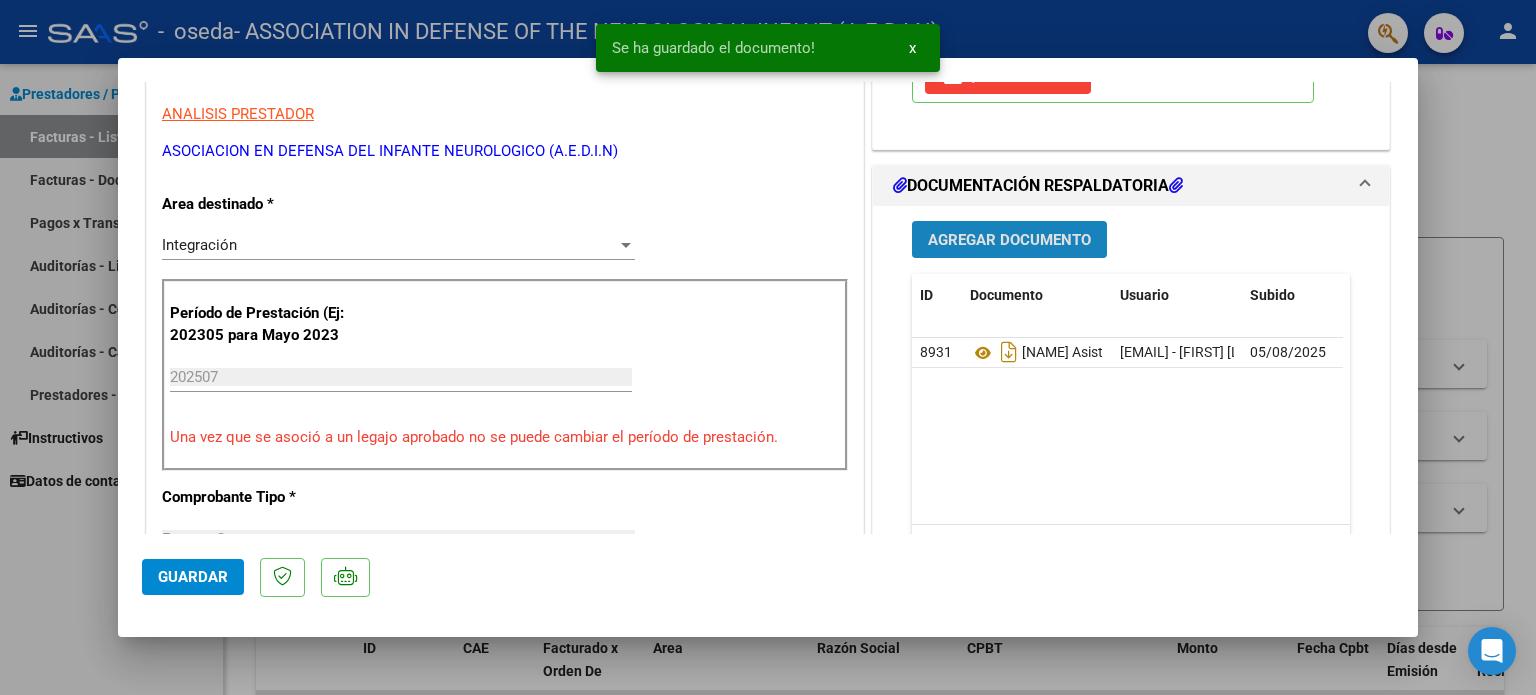 click on "Agregar Documento" at bounding box center [1009, 240] 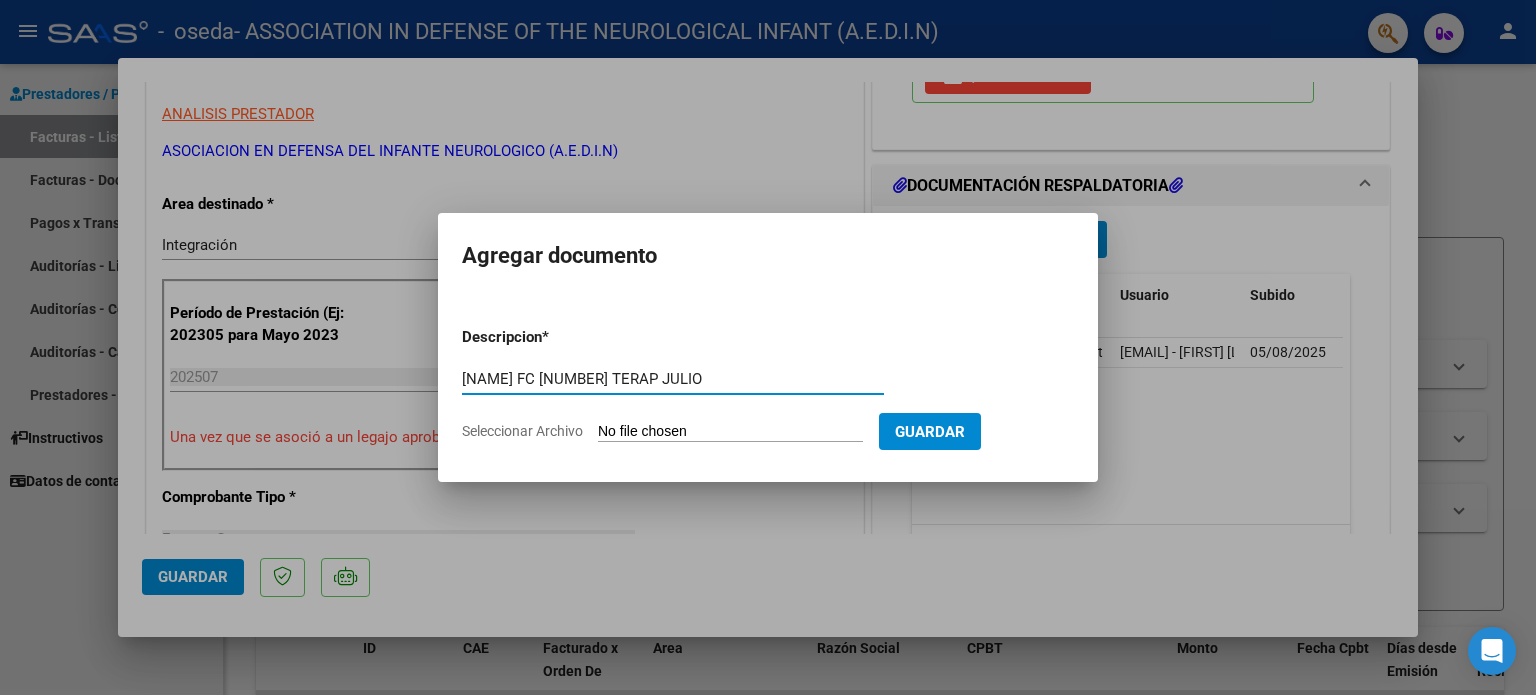 type on "[NAME] FC [NUMBER] TERAP JULIO" 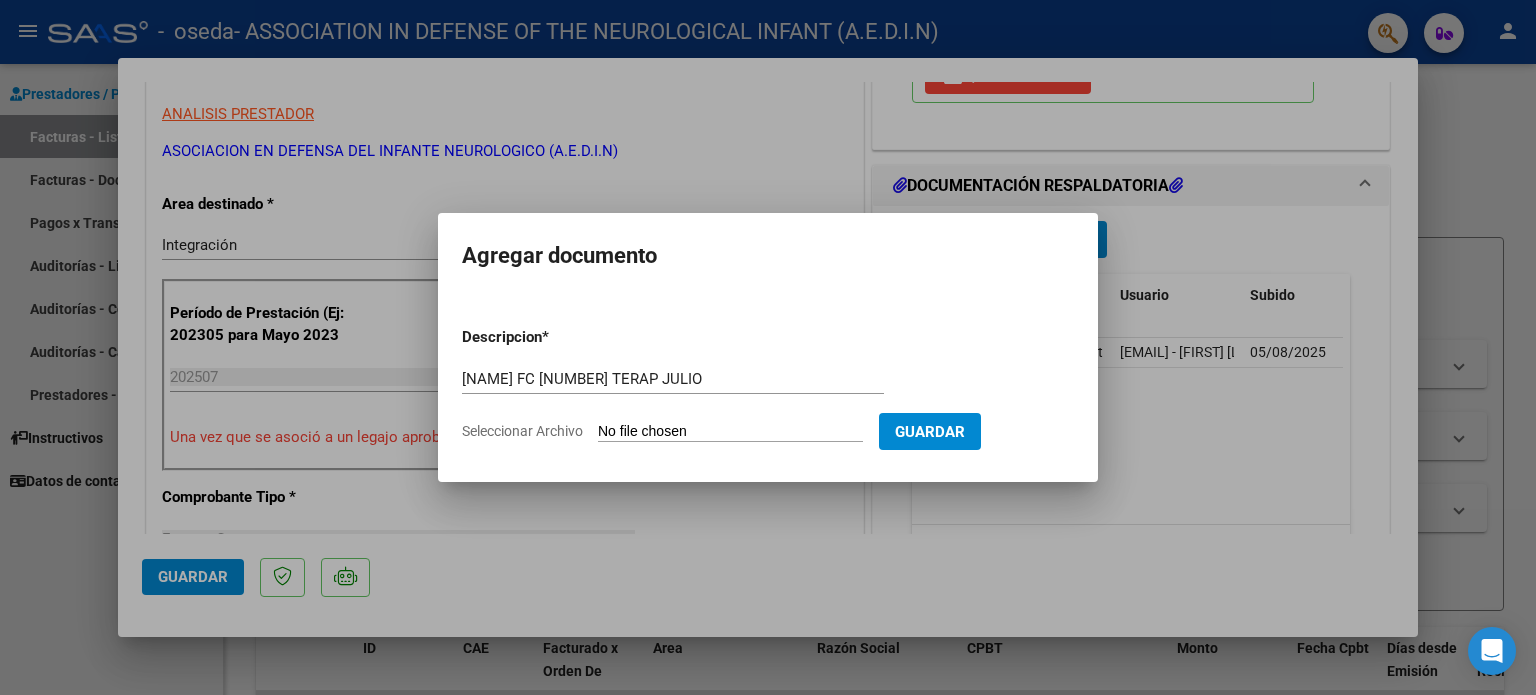 type on "C:\fakepath\FC [NUMBER] [NAME] TERAP JULIO.pdf" 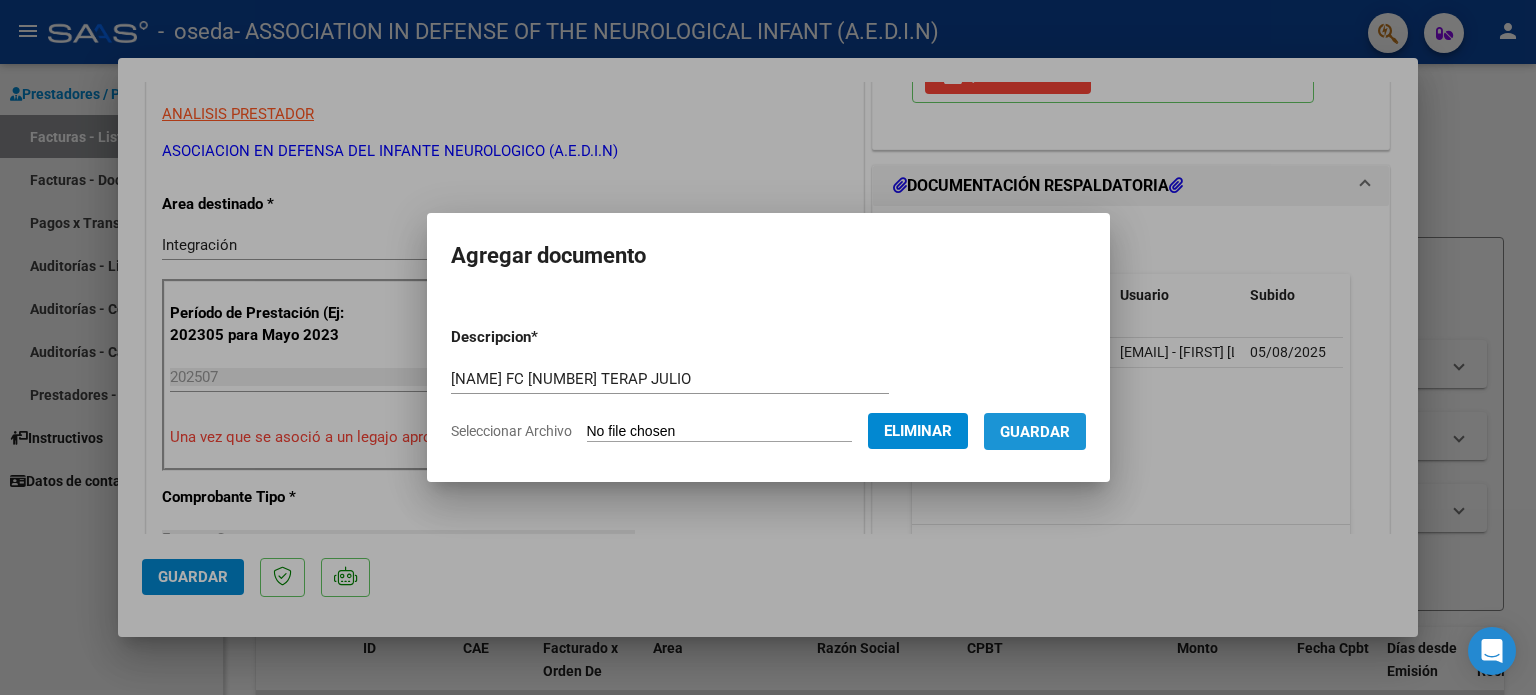 click on "Guardar" at bounding box center [1035, 431] 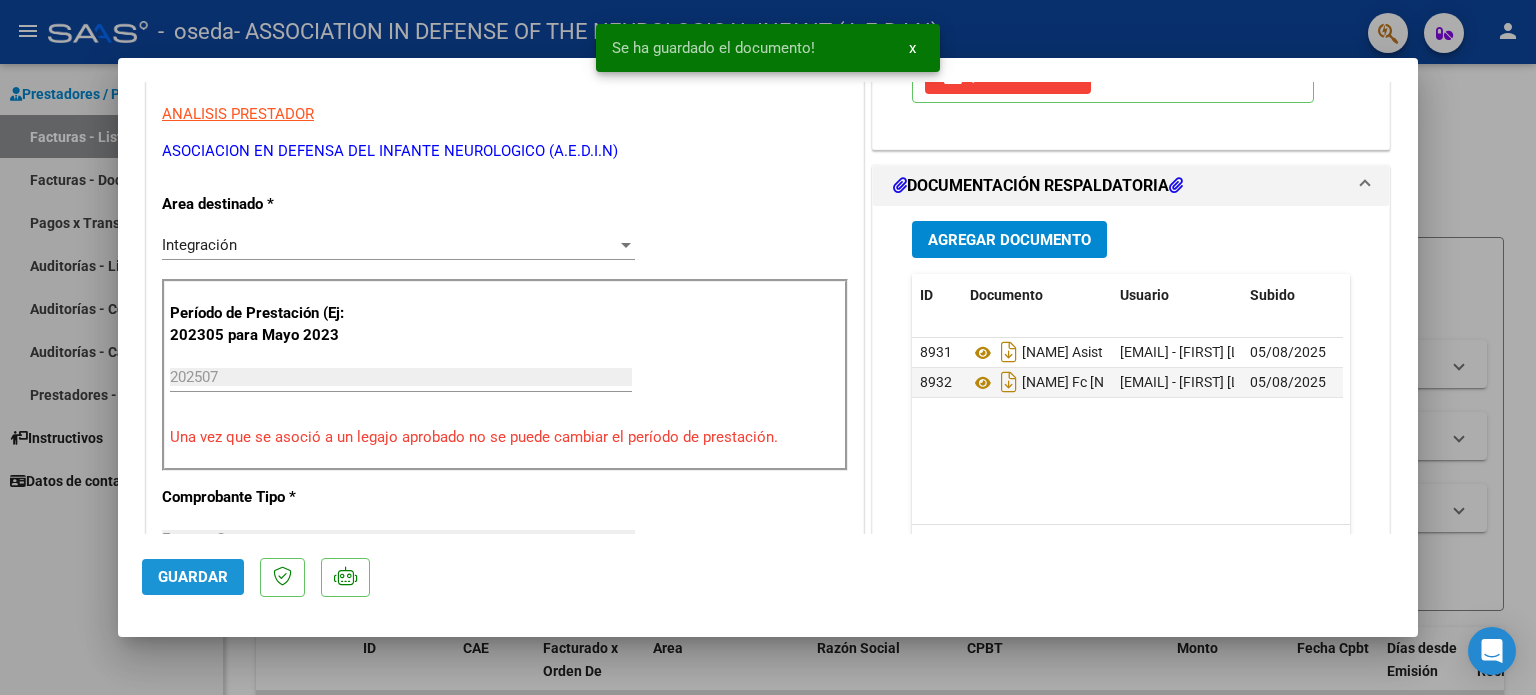 click on "Guardar" 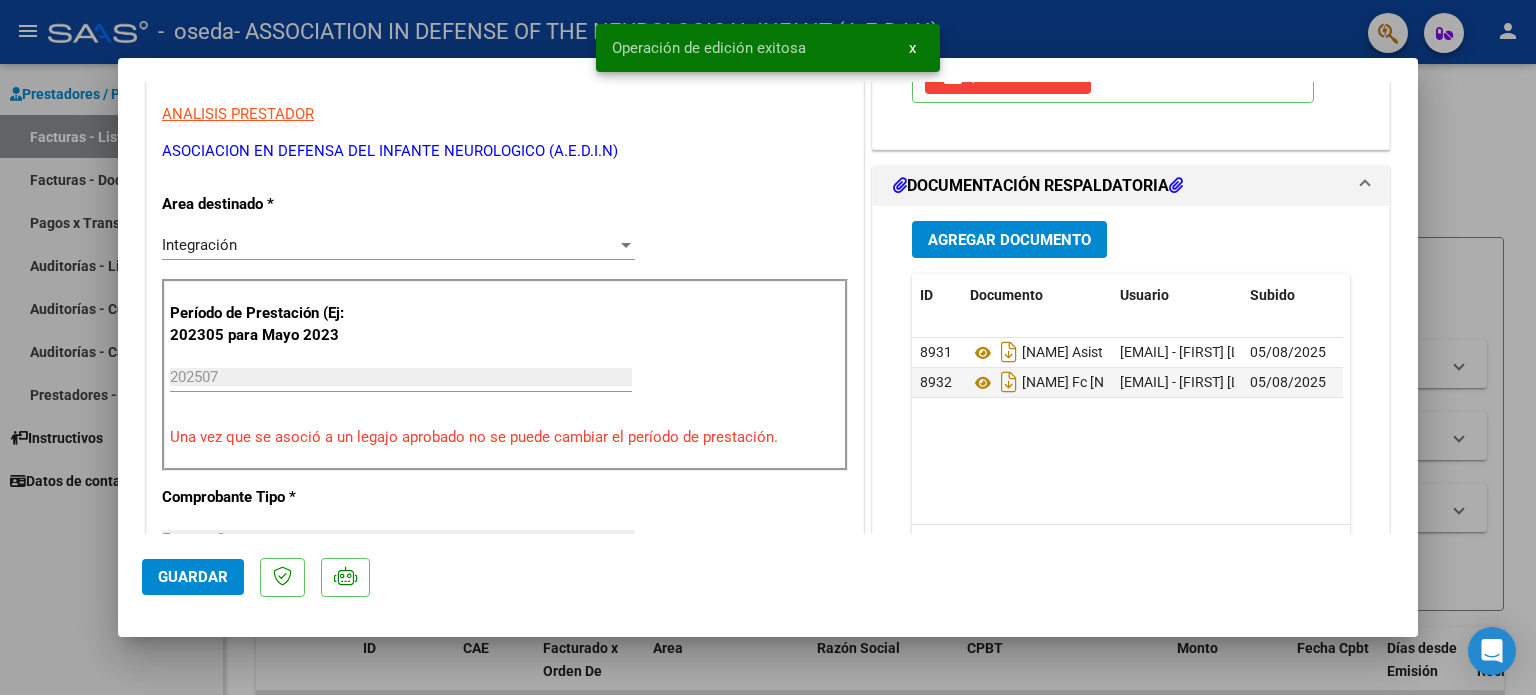 click at bounding box center [768, 347] 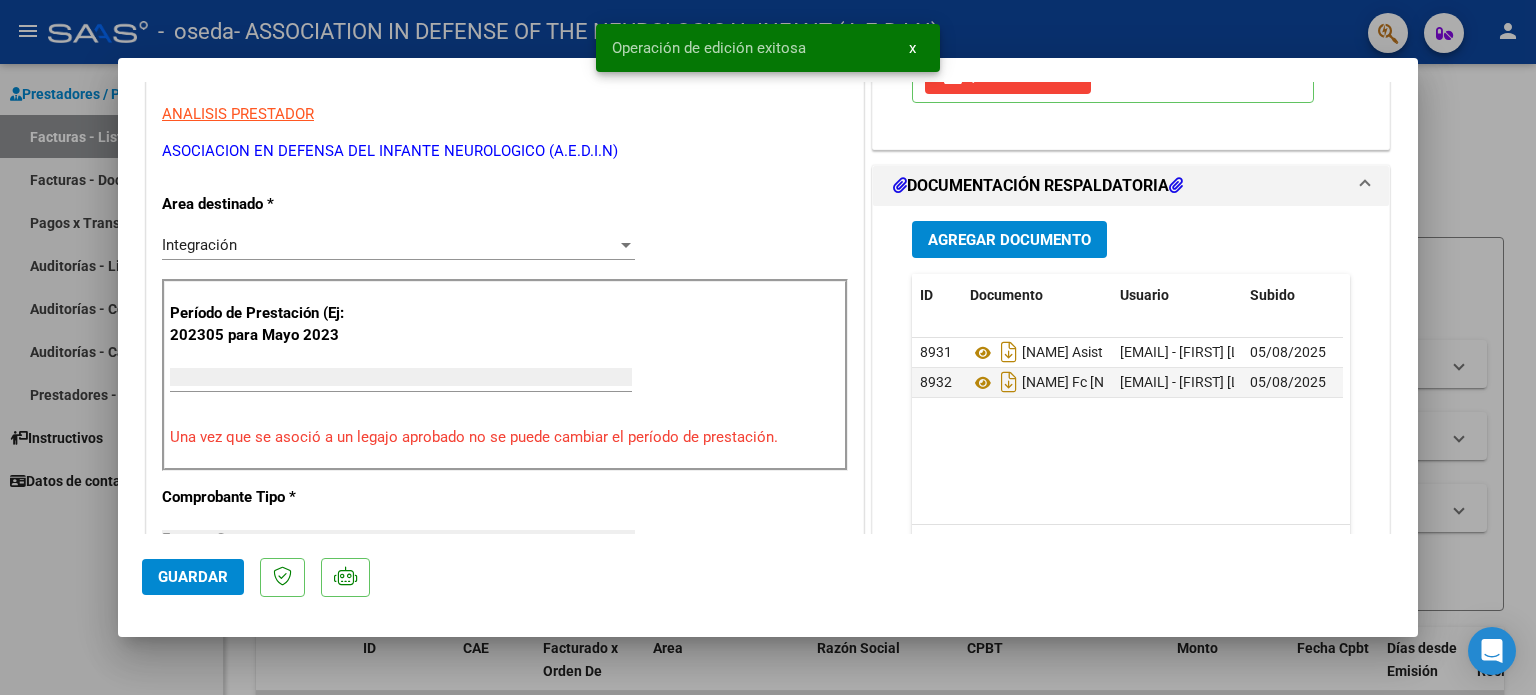 scroll, scrollTop: 339, scrollLeft: 0, axis: vertical 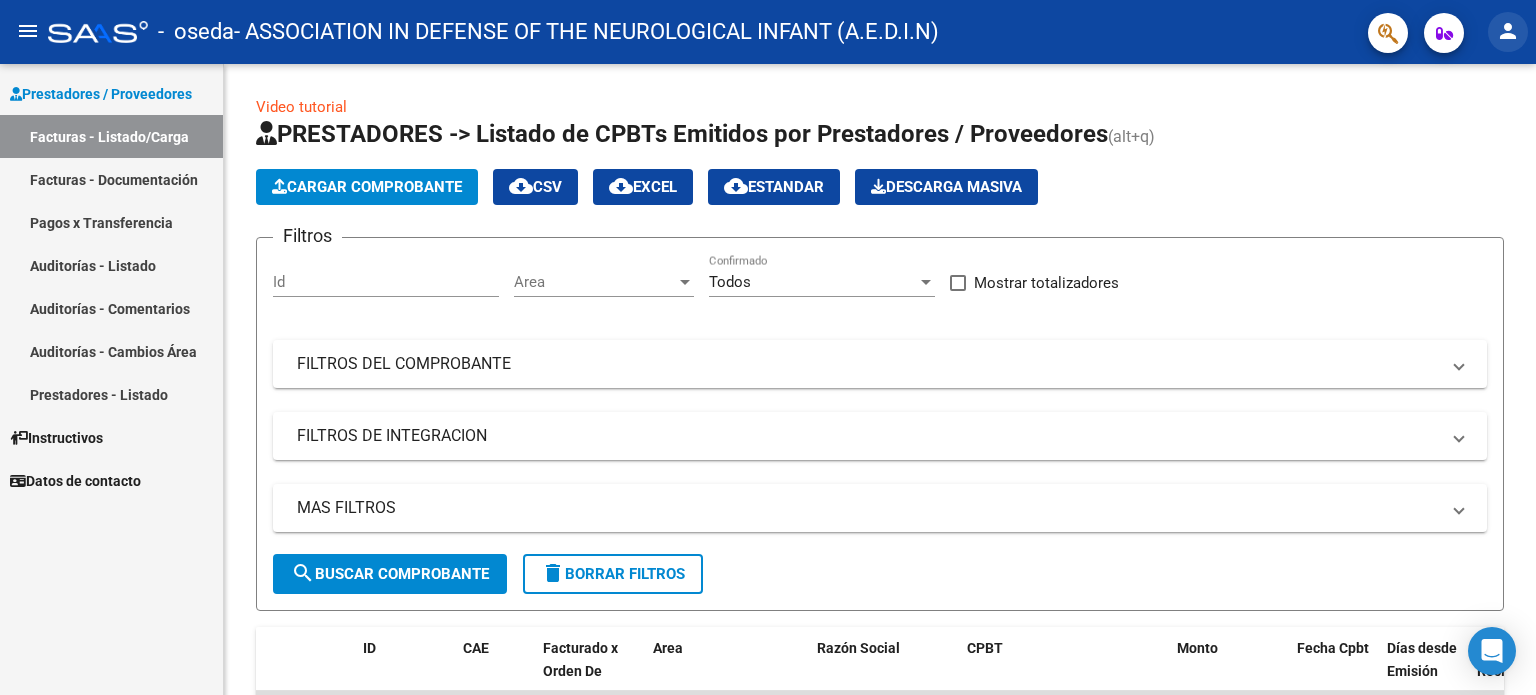 click on "person" 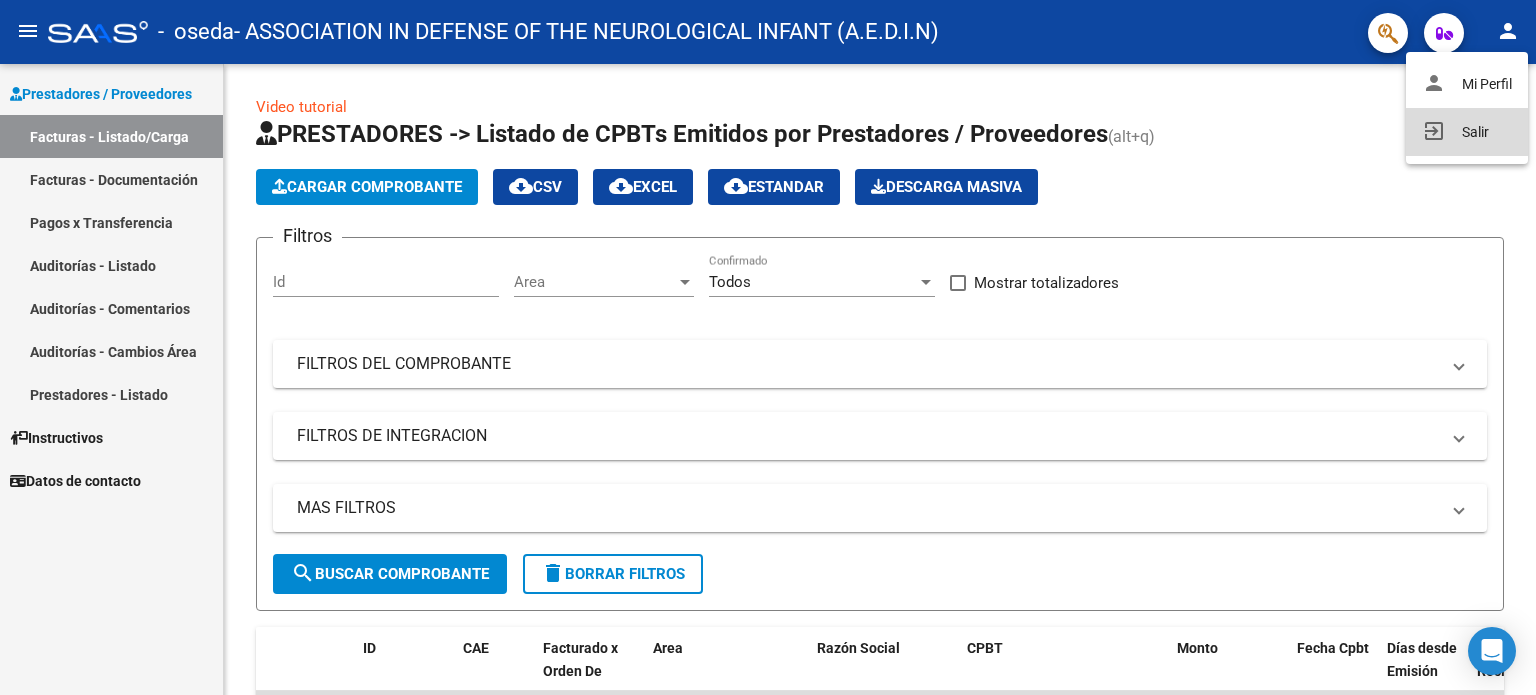 click on "exit_to_app  Salir" at bounding box center (1467, 132) 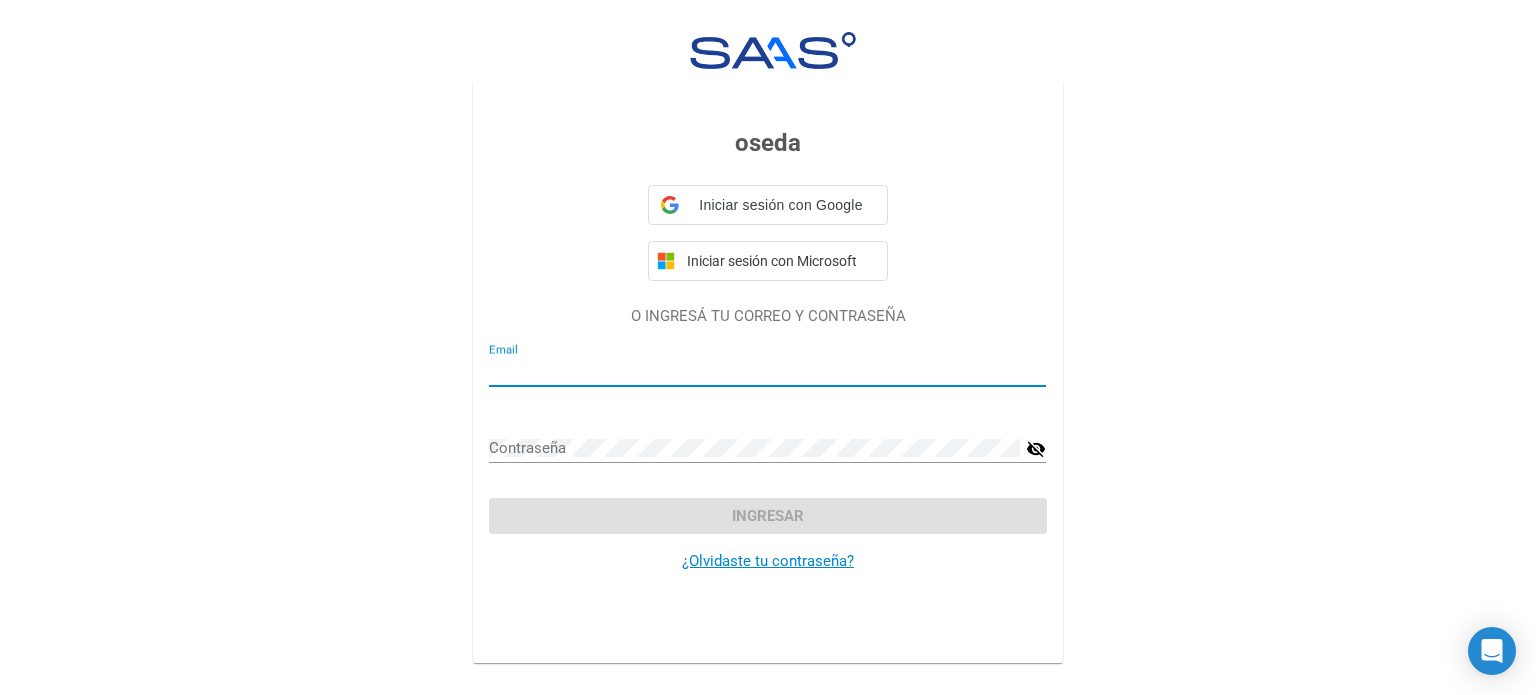 type on "[EMAIL]" 